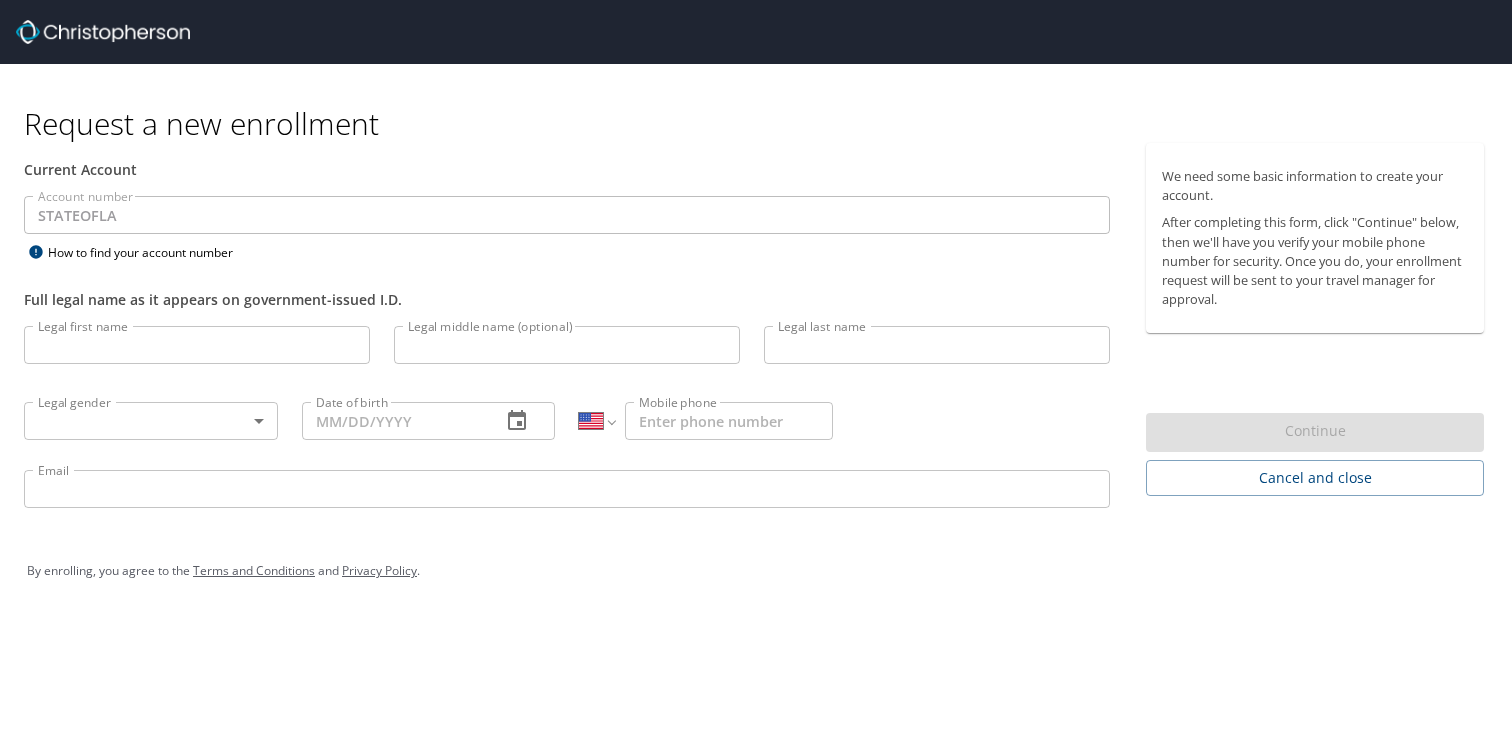 select on "US" 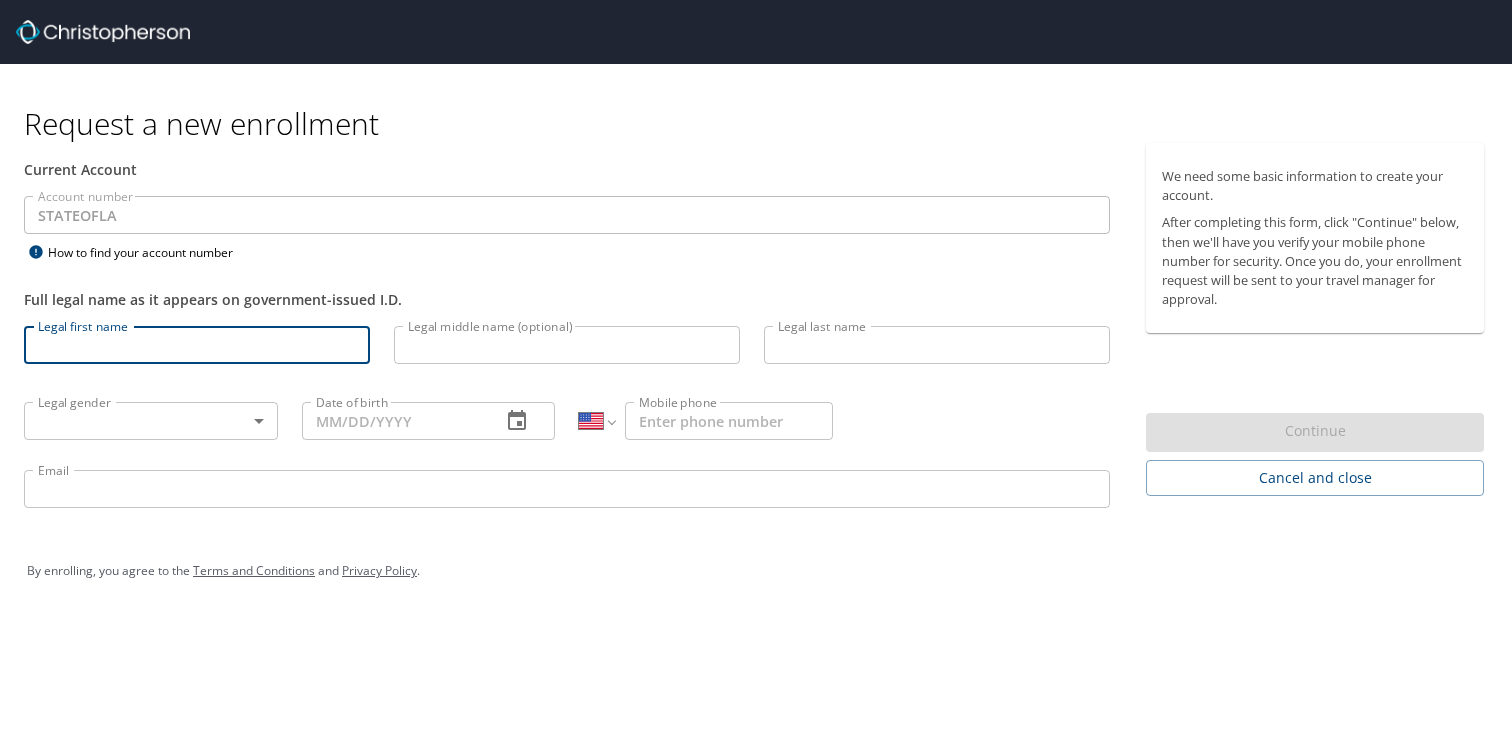 click on "Legal first name" at bounding box center (197, 345) 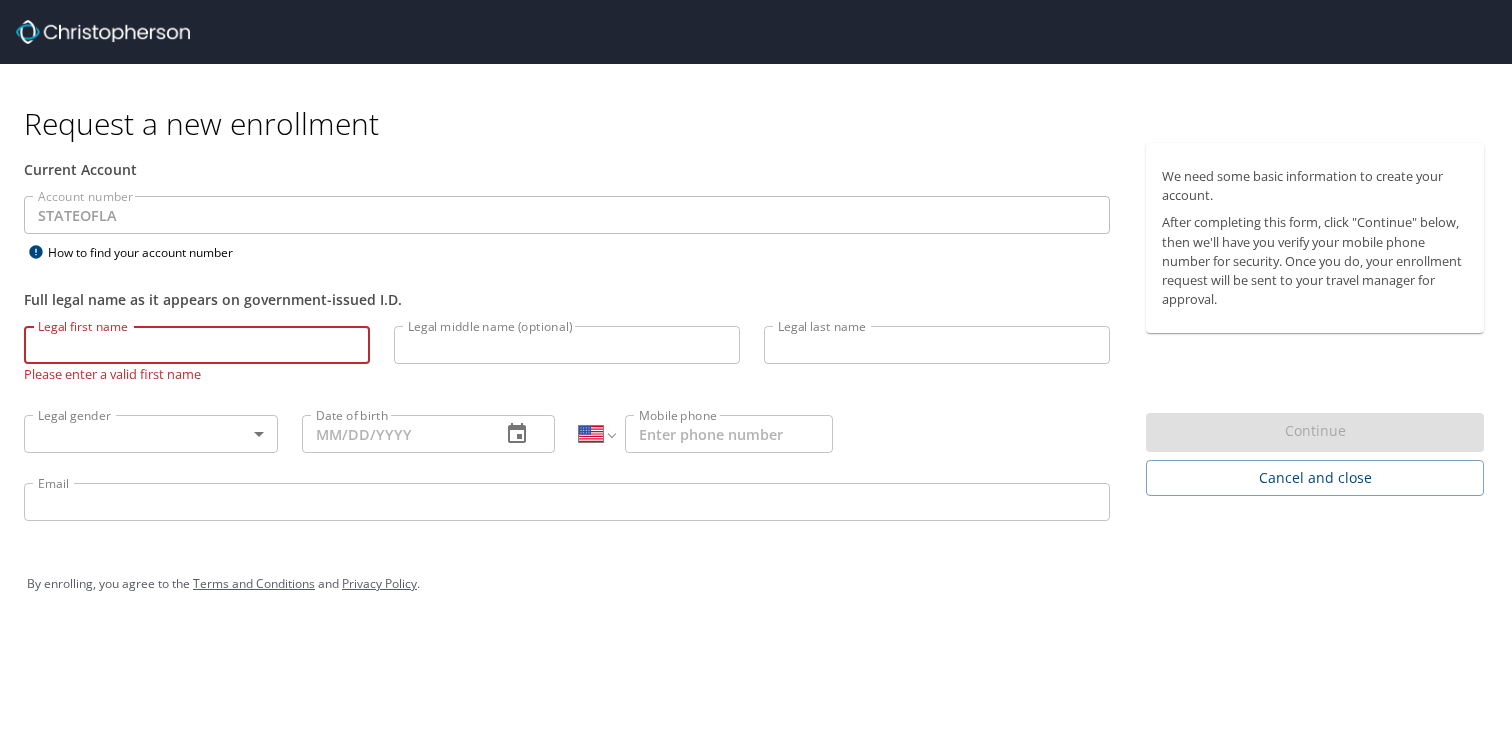 click on "Legal first name" at bounding box center [197, 345] 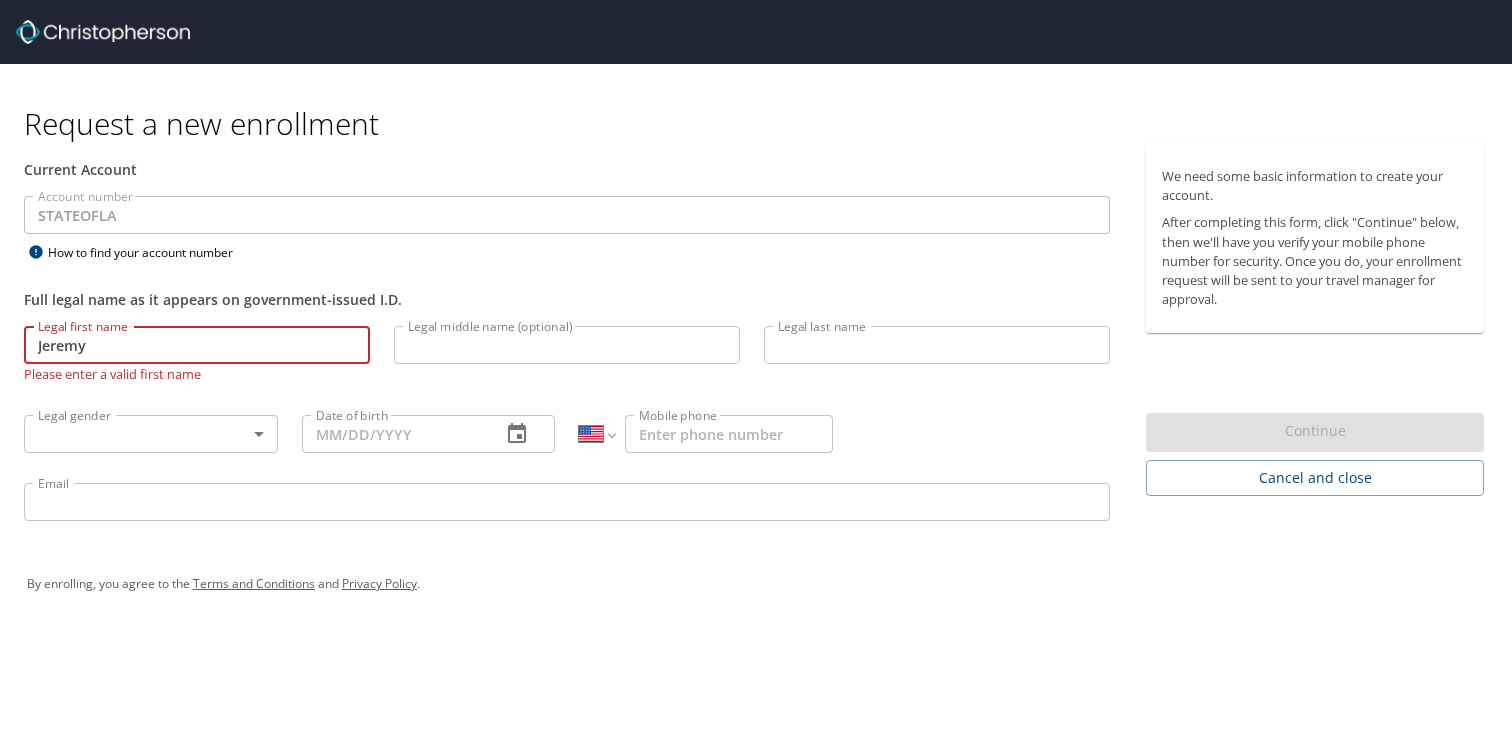 type on "[LAST]" 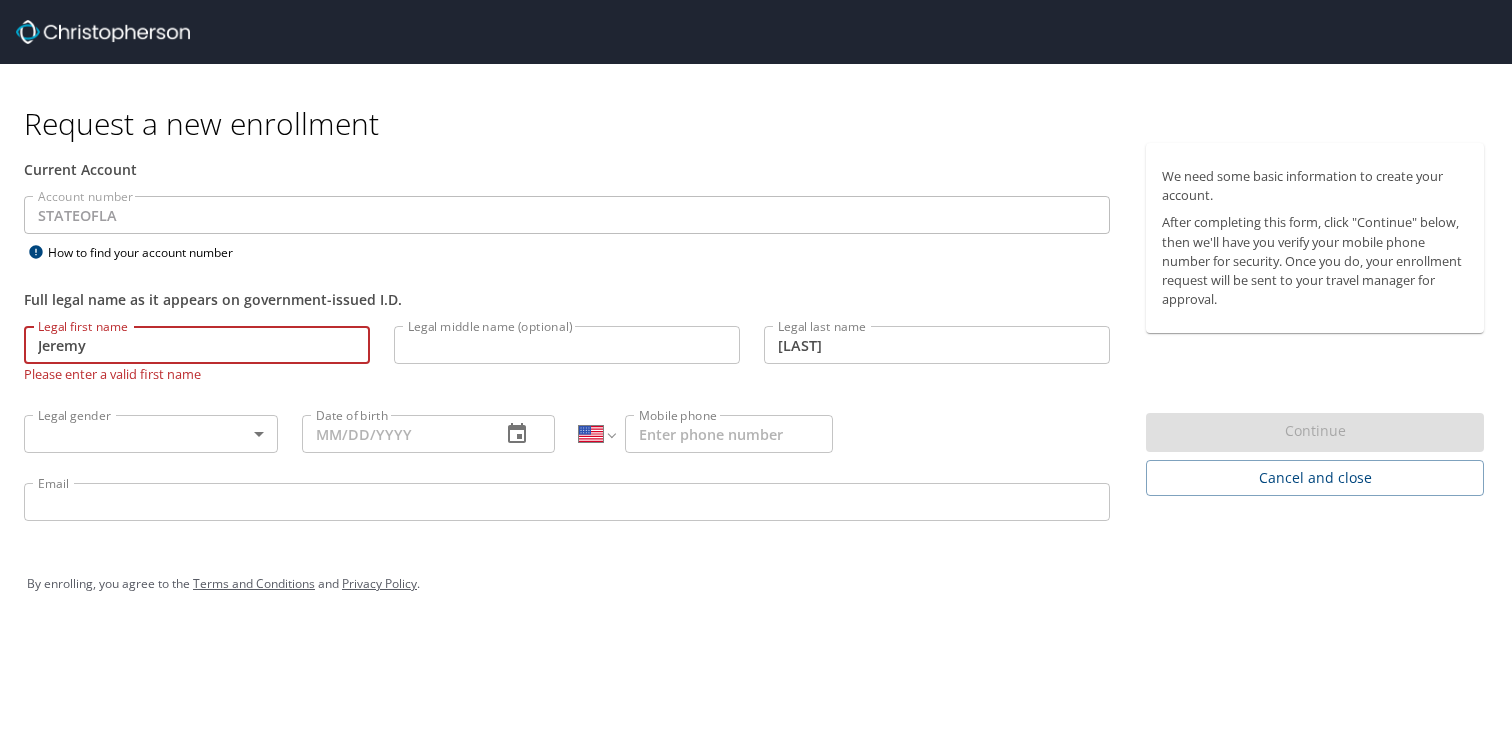 type on "([AREA_CODE]) [PHONE_PREFIX]-[LINE_NUMBER]" 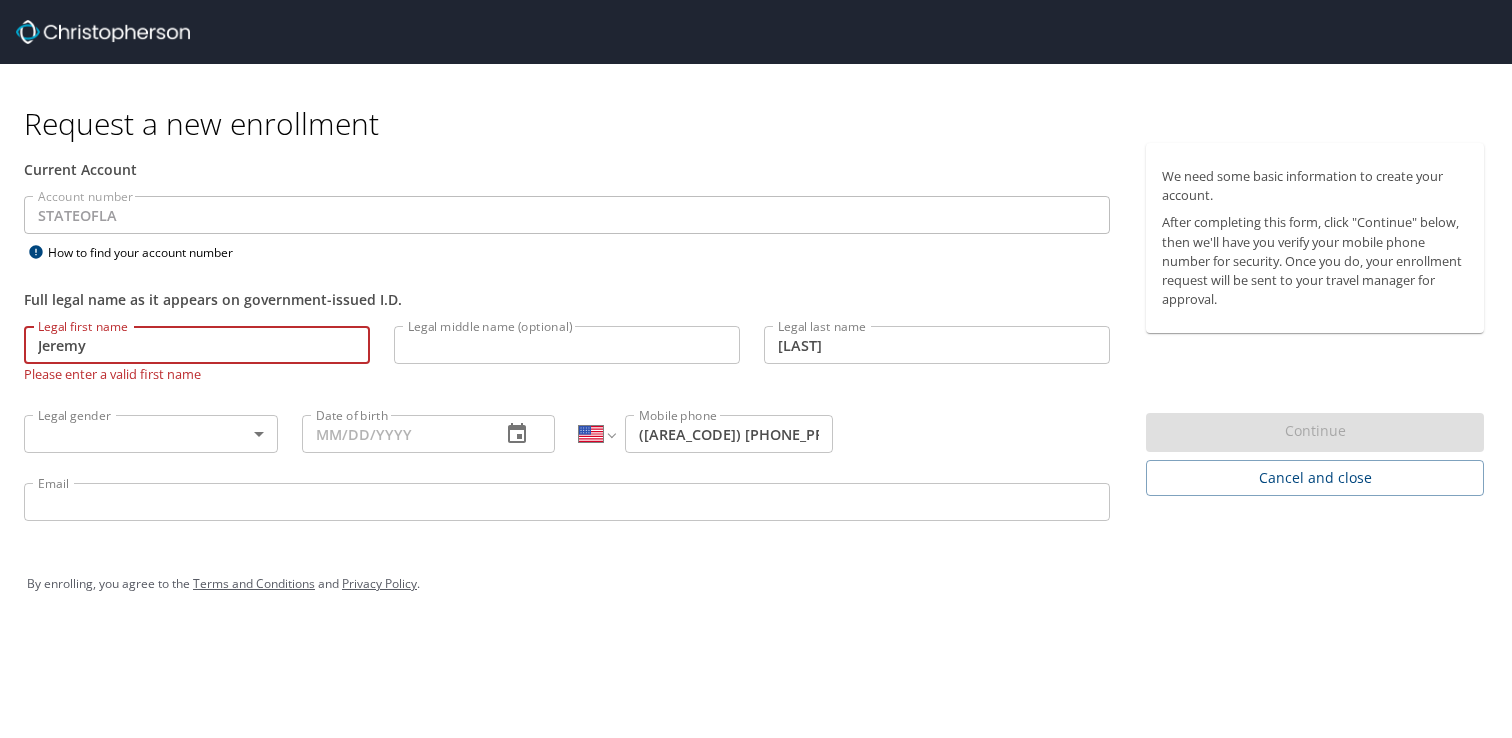 type on "[EMAIL]" 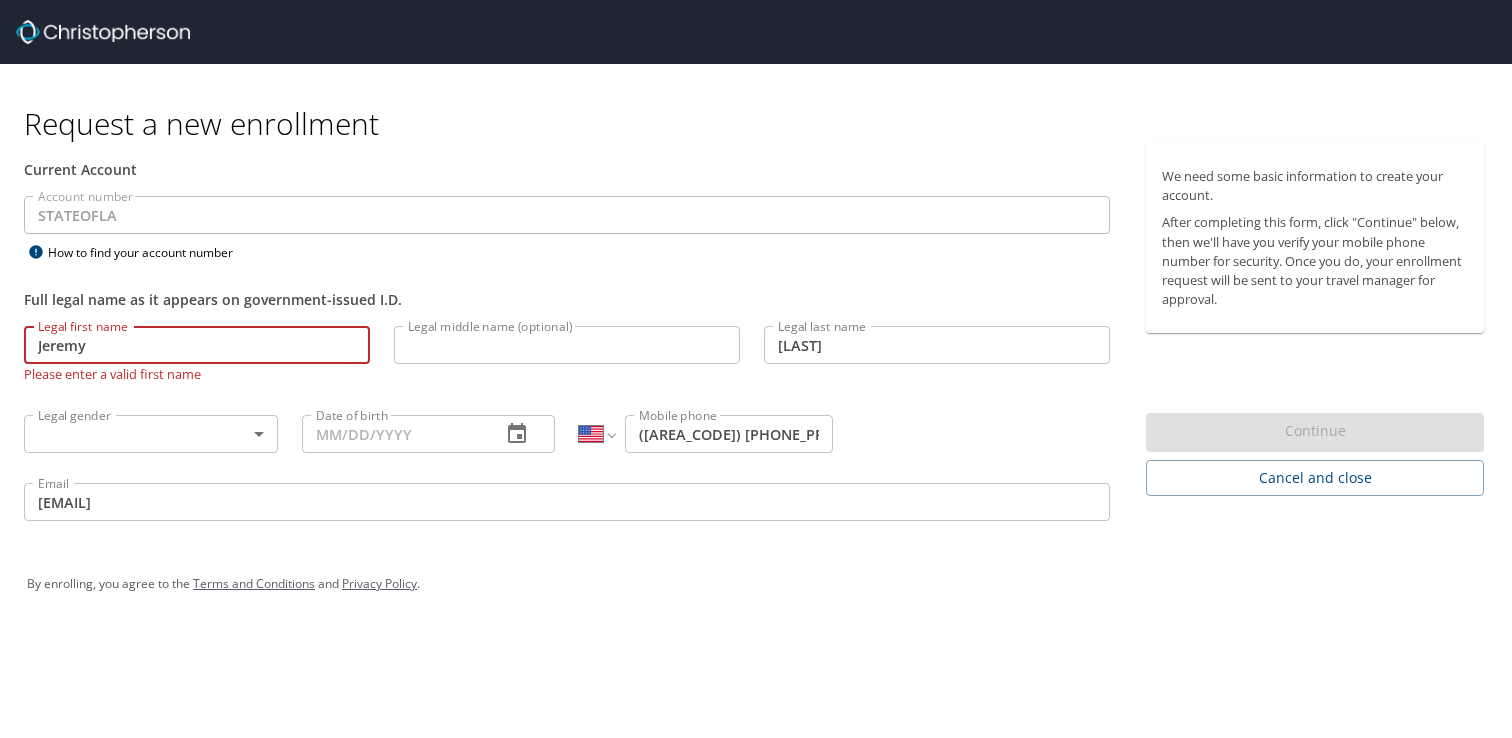 click on "Date of birth Date of birth" at bounding box center (429, 433) 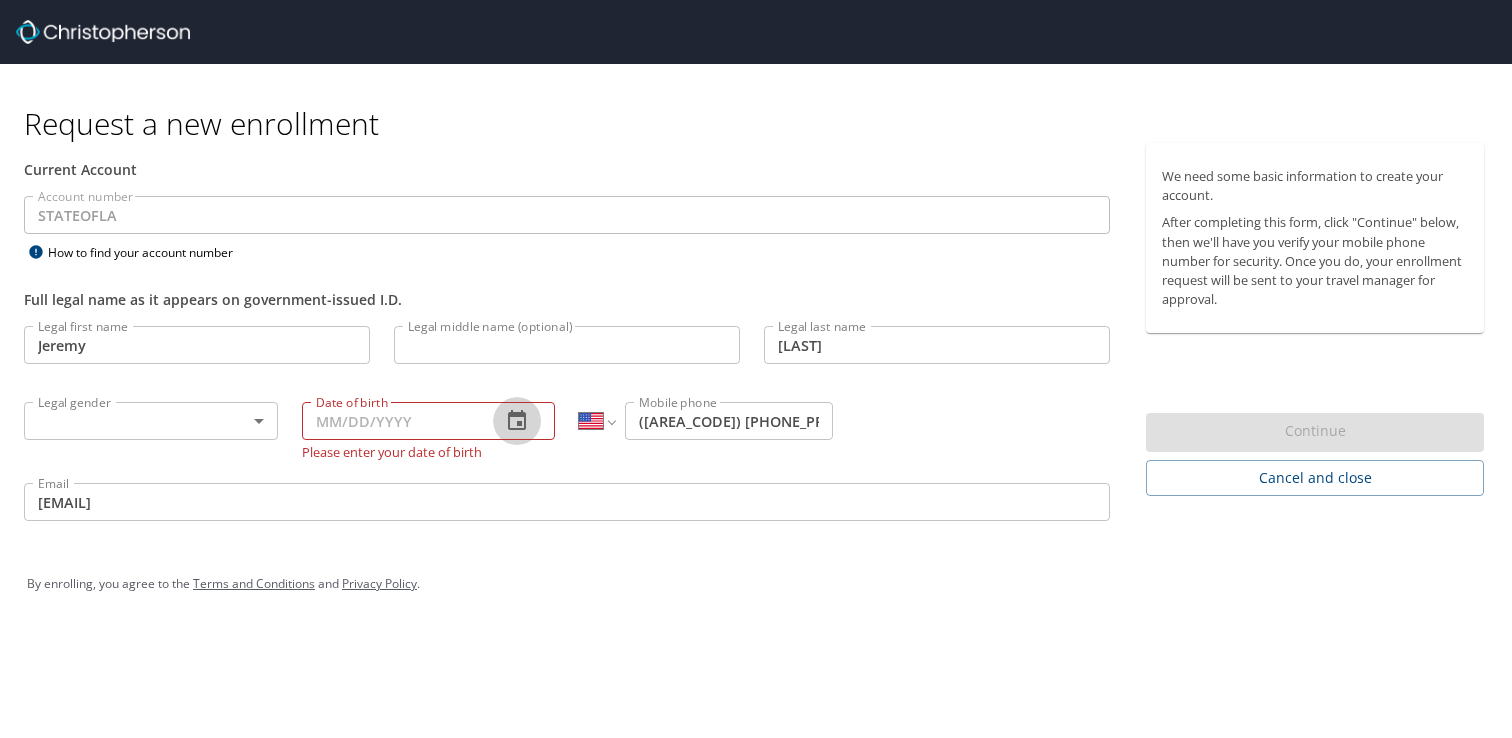 click 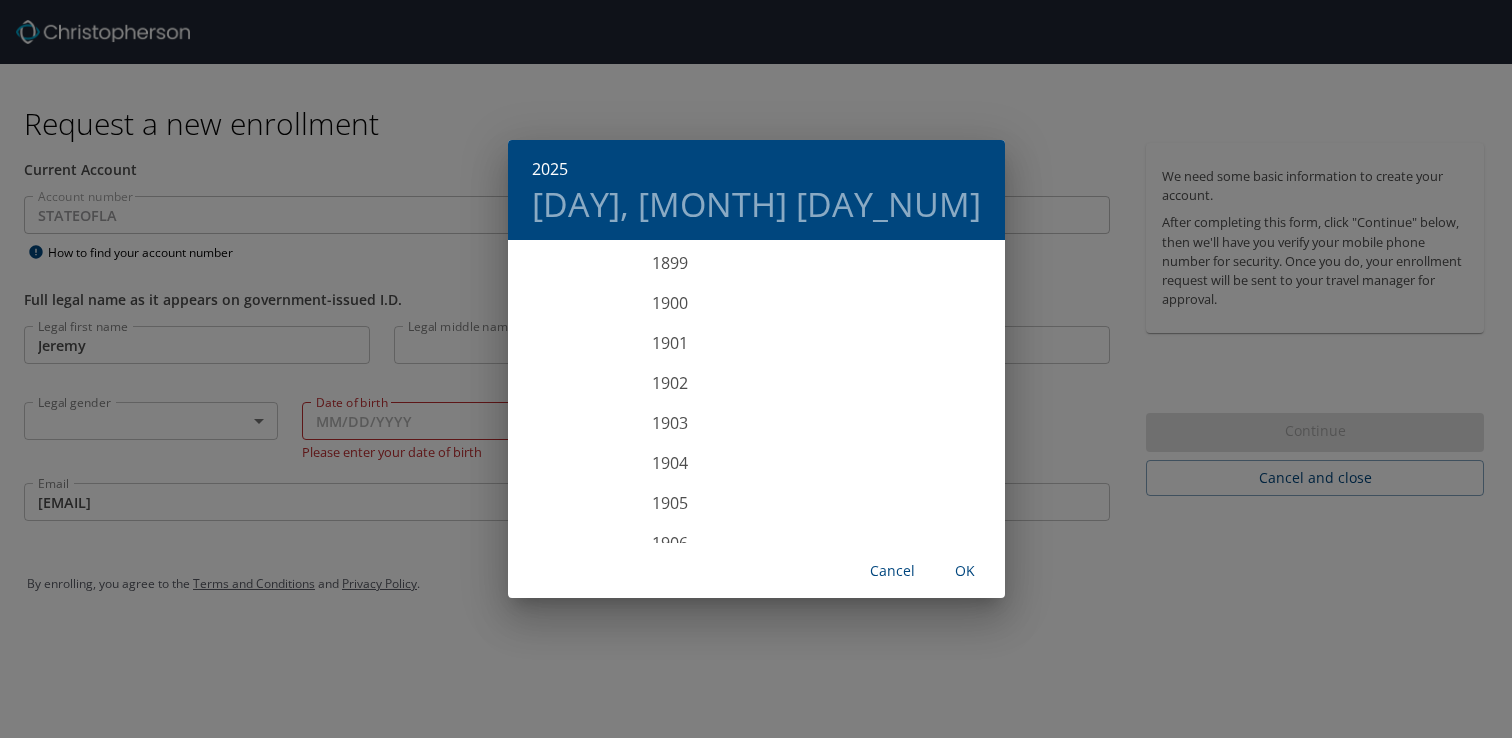scroll, scrollTop: 4920, scrollLeft: 0, axis: vertical 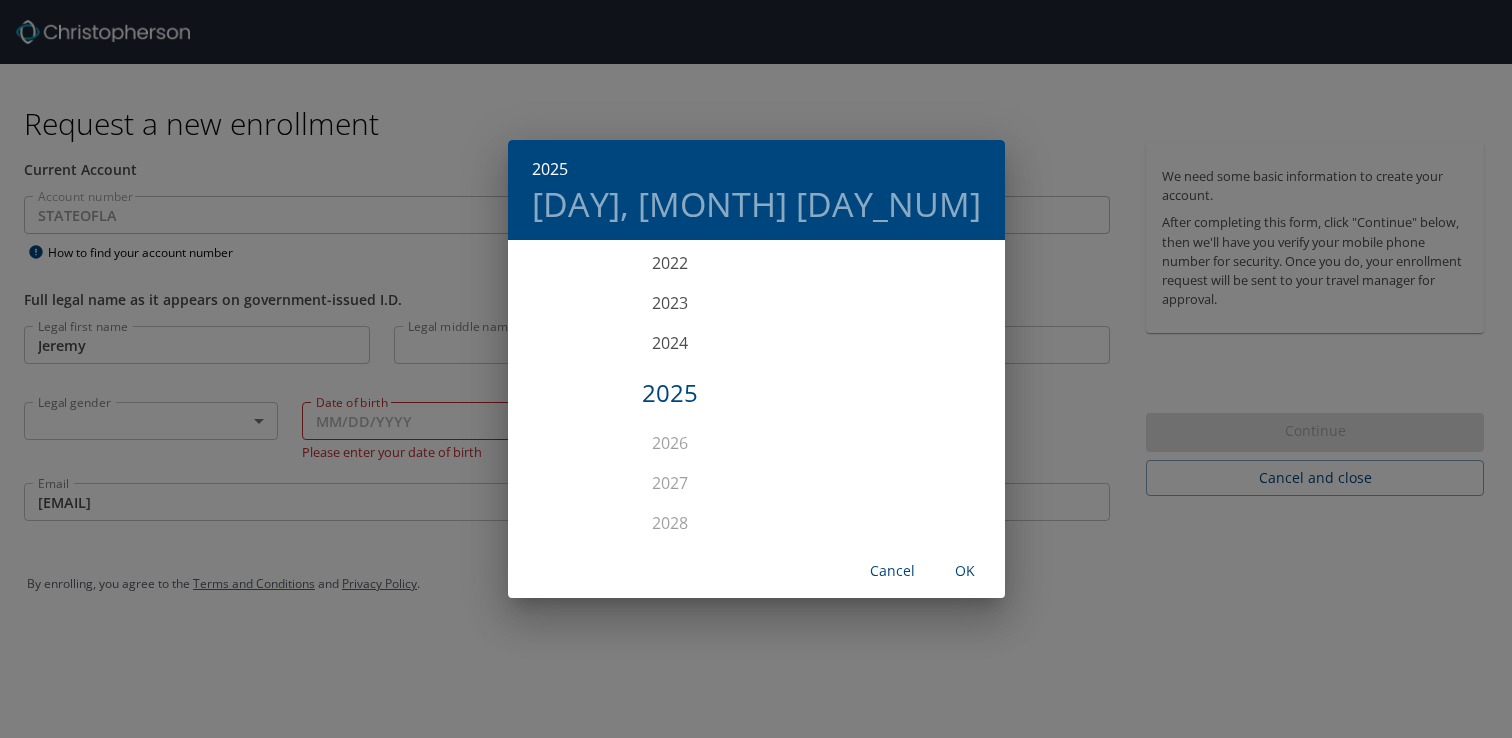 click on "2025 Wed, Aug 6 1899 1900 1901 1902 1903 1904 1905 1906 1907 1908 1909 1910 1911 1912 1913 1914 1915 1916 1917 1918 1919 1920 1921 1922 1923 1924 1925 1926 1927 1928 1929 1930 1931 1932 1933 1934 1935 1936 1937 1938 1939 1940 1941 1942 1943 1944 1945 1946 1947 1948 1949 1950 1951 1952 1953 1954 1955 1956 1957 1958 1959 1960 1961 1962 1963 1964 1965 1966 1967 1968 1969 1970 1971 1972 1973 1974 1975 1976 1977 1978 1979 1980 1981 1982 1983 1984 1985 1986 1987 1988 1989 1990 1991 1992 1993 1994 1995 1996 1997 1998 1999 2000 2001 2002 2003 2004 2005 2006 2007 2008 2009 2010 2011 2012 2013 2014 2015 2016 2017 2018 2019 2020 2021 2022 2023 2024 2025 2026 2027 2028 2029 2030 2031 2032 2033 2034 2035 2036 2037 2038 2039 2040 2041 2042 2043 2044 2045 2046 2047 2048 2049 2050 2051 2052 2053 2054 2055 2056 2057 2058 2059 2060 2061 2062 2063 2064 2065 2066 2067 2068 2069 2070 2071 2072 2073 2074 2075 2076 2077 2078 2079 2080 2081 2082 2083 2084 2085 2086 2087 2088 2089 2090 2091 2092 2093 2094 2095 2096 2097 2098 2099 OK" at bounding box center (756, 369) 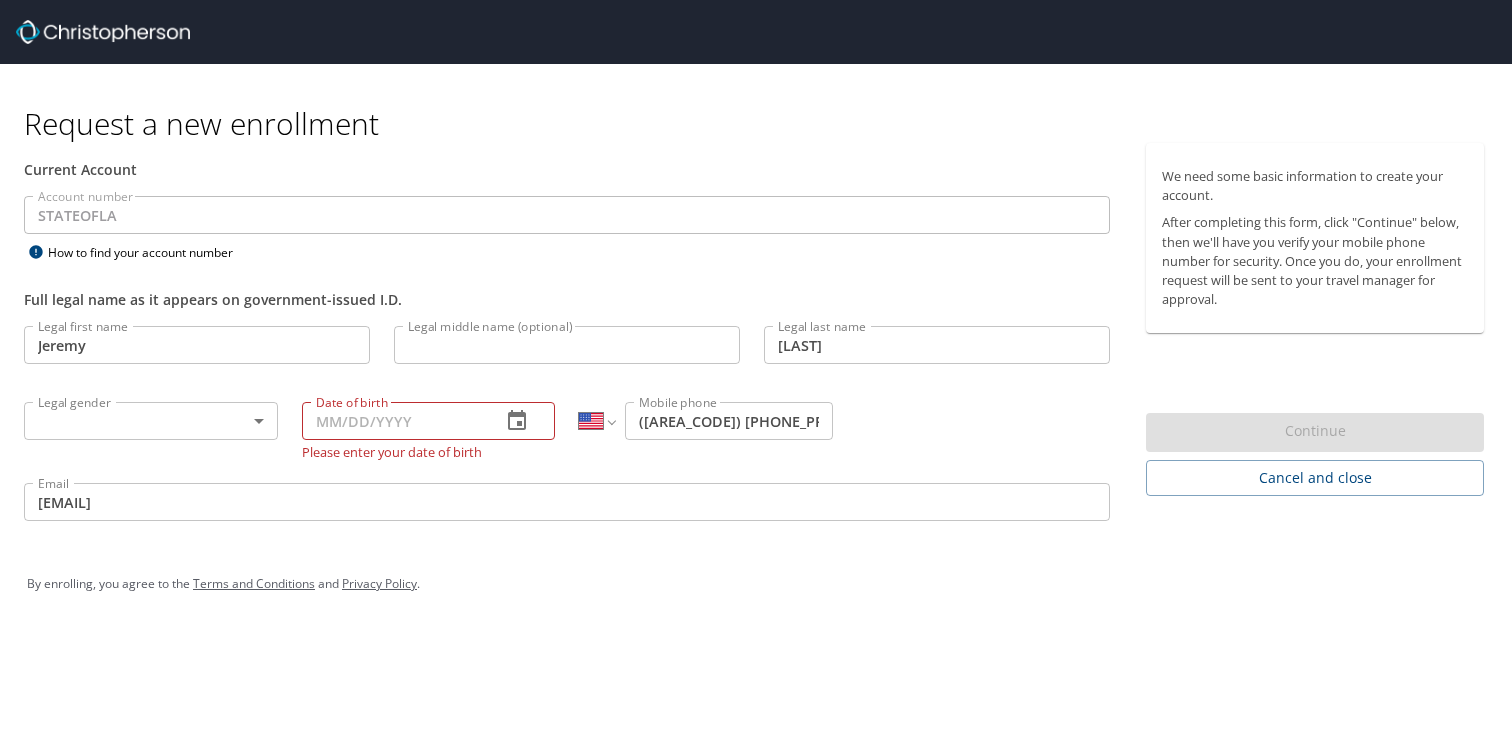 click on "Date of birth" at bounding box center [394, 421] 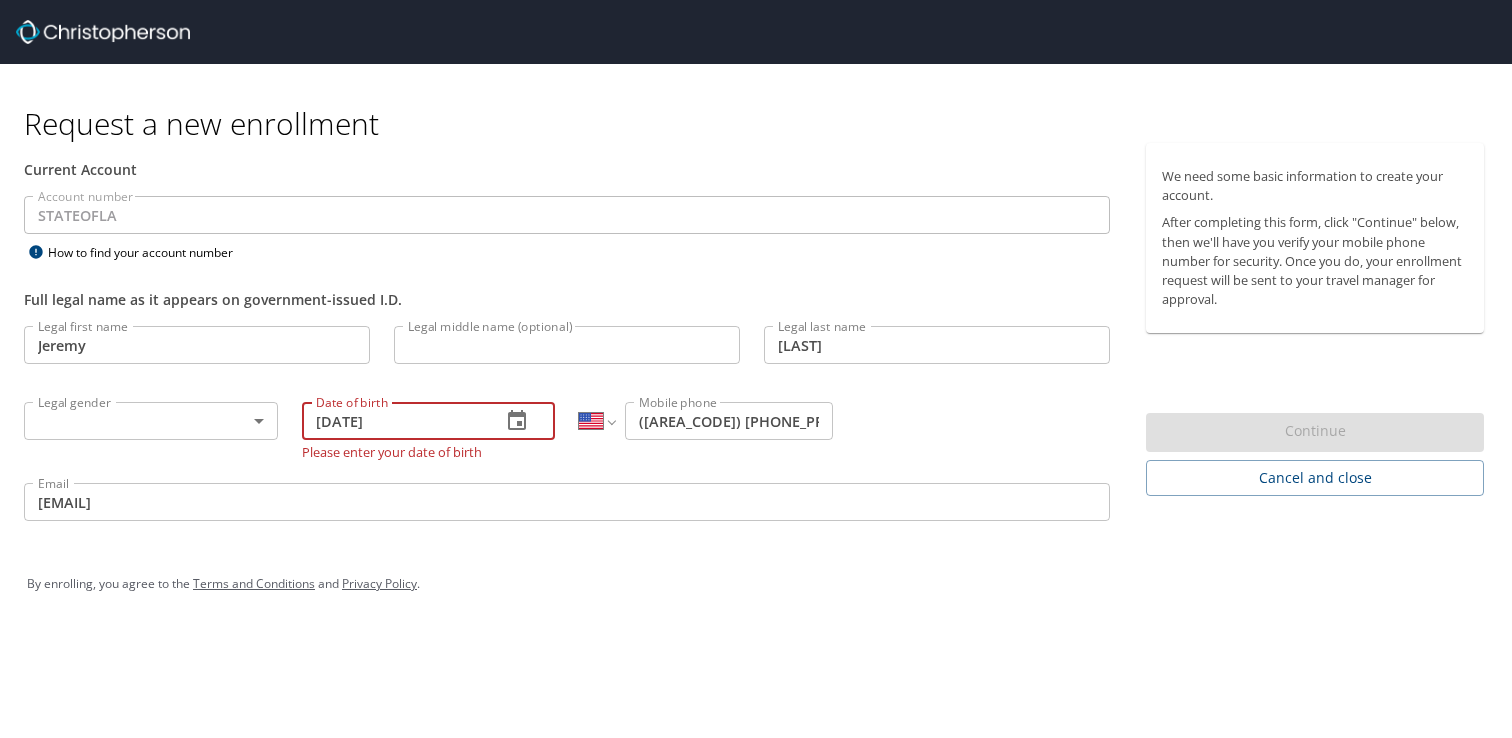 type on "[DATE]/[DATE]/____" 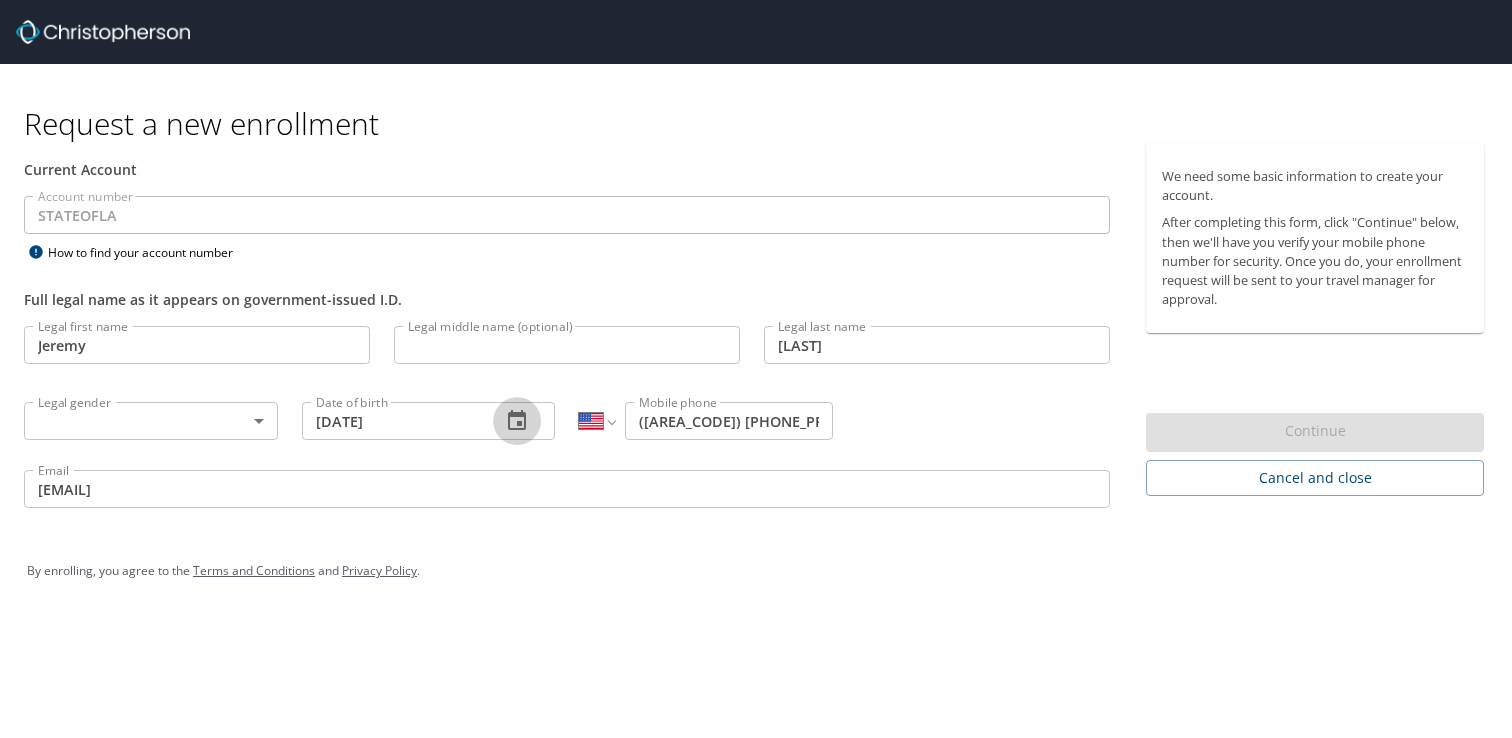 click 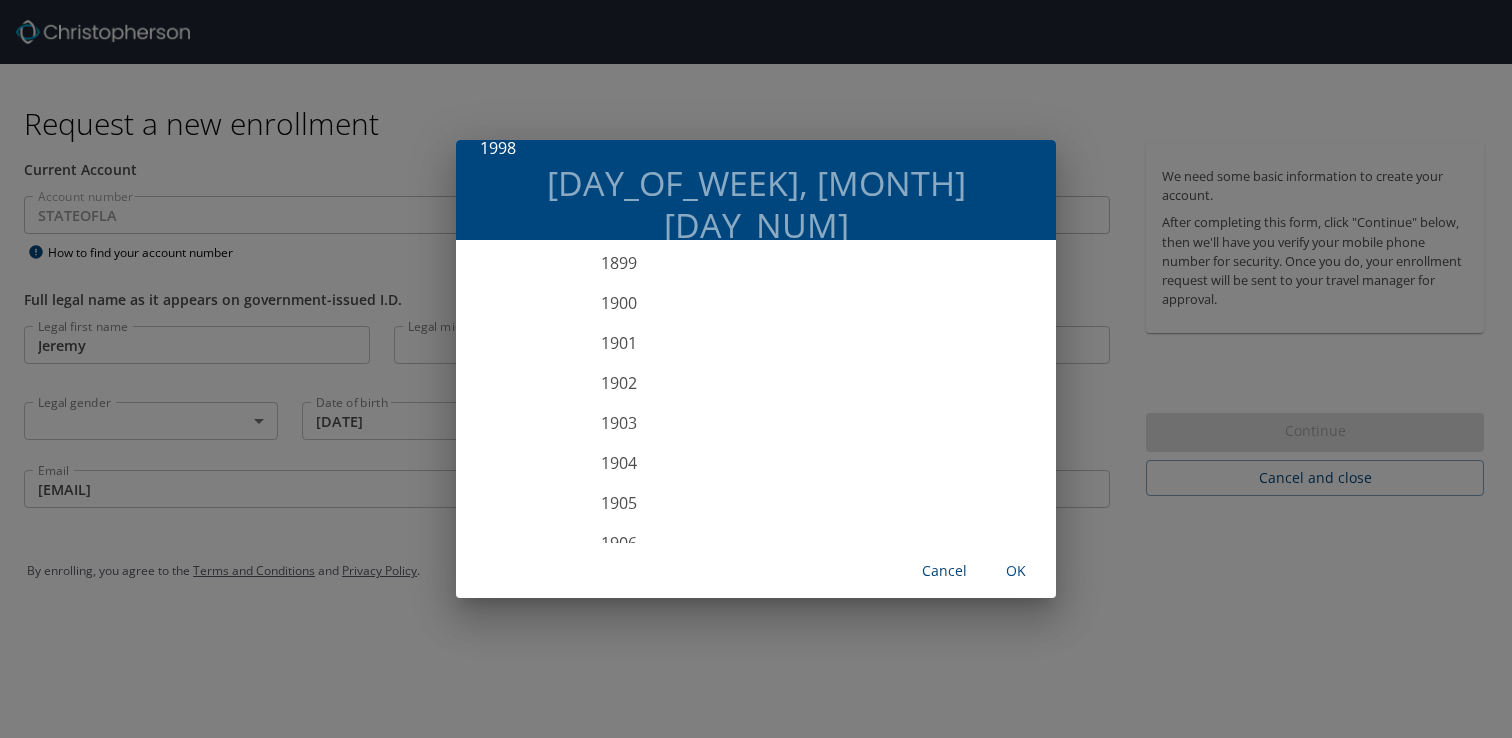 scroll, scrollTop: 3840, scrollLeft: 0, axis: vertical 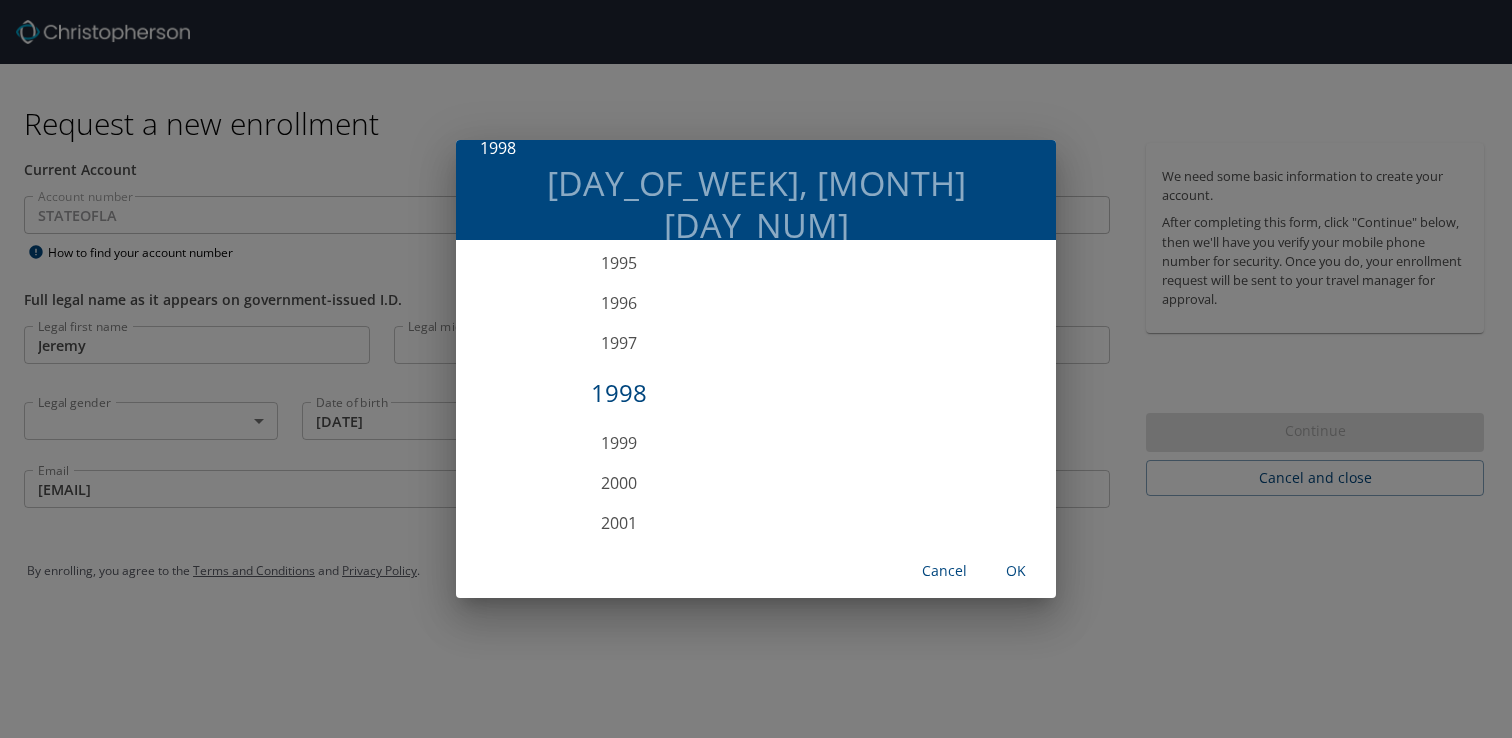 click on "1998 Fri, May 29 1899 1900 1901 1902 1903 1904 1905 1906 1907 1908 1909 1910 1911 1912 1913 1914 1915 1916 1917 1918 1919 1920 1921 1922 1923 1924 1925 1926 1927 1928 1929 1930 1931 1932 1933 1934 1935 1936 1937 1938 1939 1940 1941 1942 1943 1944 1945 1946 1947 1948 1949 1950 1951 1952 1953 1954 1955 1956 1957 1958 1959 1960 1961 1962 1963 1964 1965 1966 1967 1968 1969 1970 1971 1972 1973 1974 1975 1976 1977 1978 1979 1980 1981 1982 1983 1984 1985 1986 1987 1988 1989 1990 1991 1992 1993 1994 1995 1996 1997 1998 1999 2000 2001 2002 2003 2004 2005 2006 2007 2008 2009 2010 2011 2012 2013 2014 2015 2016 2017 2018 2019 2020 2021 2022 2023 2024 2025 2026 2027 2028 2029 2030 2031 2032 2033 2034 2035 2036 2037 2038 2039 2040 2041 2042 2043 2044 2045 2046 2047 2048 2049 2050 2051 2052 2053 2054 2055 2056 2057 2058 2059 2060 2061 2062 2063 2064 2065 2066 2067 2068 2069 2070 2071 2072 2073 2074 2075 2076 2077 2078 2079 2080 2081 2082 2083 2084 2085 2086 2087 2088 2089 2090 2091 2092 2093 2094 2095 2096 2097 2098 2099 OK" at bounding box center (756, 369) 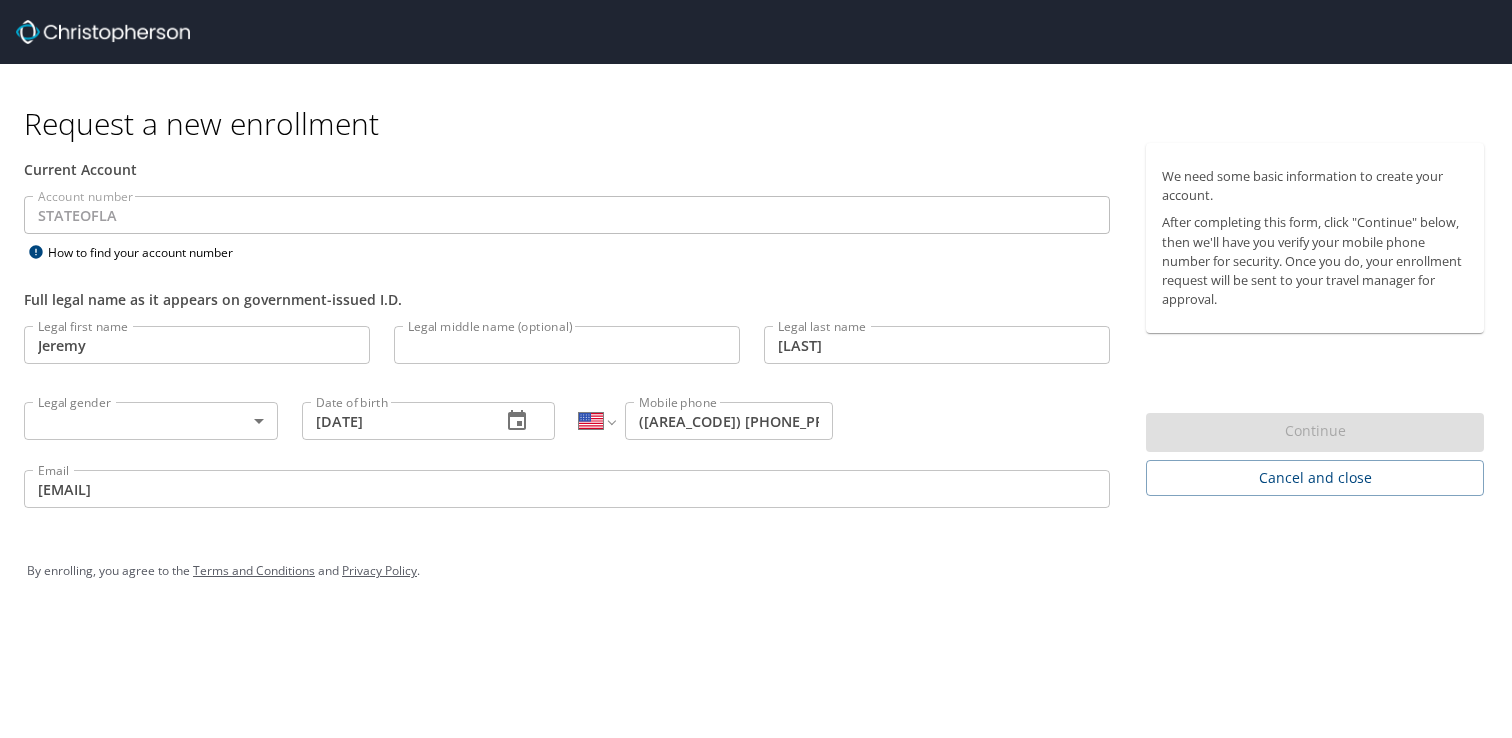click on "Request a new enrollment Current Account Account number STATEOFLA Account number  How to find your account number Full legal name as it appears on government-issued I.D. Legal first name Jeremy Legal first name Legal middle name (optional) Legal middle name (optional) Legal last name Scheffler Legal last name Legal gender ​ Legal gender Date of birth 05/29/1998 Date of birth International Afghanistan Åland Islands Albania Algeria American Samoa Andorra Angola Anguilla Antigua and Barbuda Argentina Armenia Aruba Ascension Island Australia Austria Azerbaijan Bahamas Bahrain Bangladesh Barbados Belarus Belgium Belize Benin Bermuda Bhutan Bolivia Bonaire, Sint Eustatius and Saba Bosnia and Herzegovina Botswana Brazil British Indian Ocean Territory Brunei Darussalam Bulgaria Burkina Faso Burma Burundi Cambodia Cameroon Canada Cape Verde Cayman Islands Central African Republic Chad Chile China Christmas Island Cocos (Keeling) Islands Colombia Comoros Congo Congo, Democratic Republic of the Cook Islands Croatia" at bounding box center [756, 369] 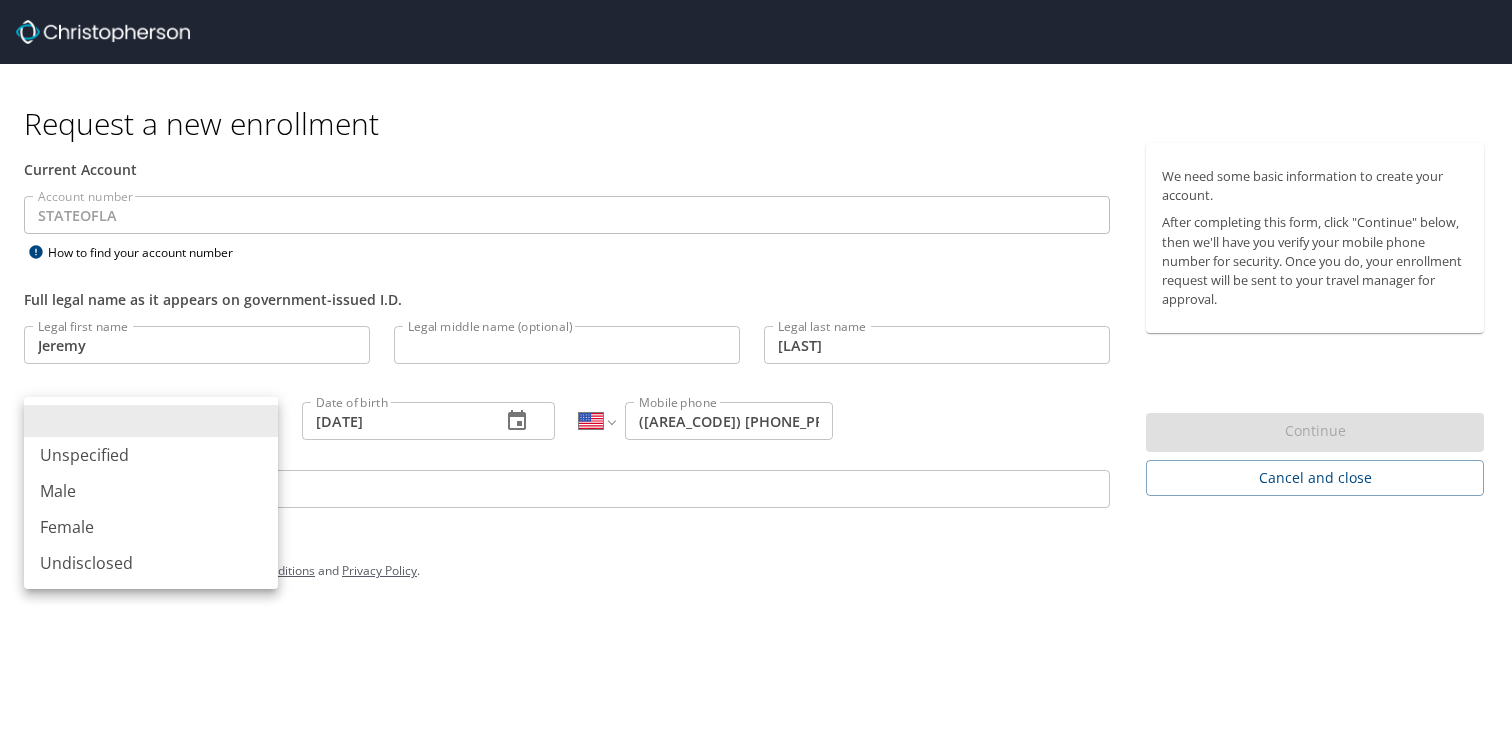 click on "Male" at bounding box center [151, 491] 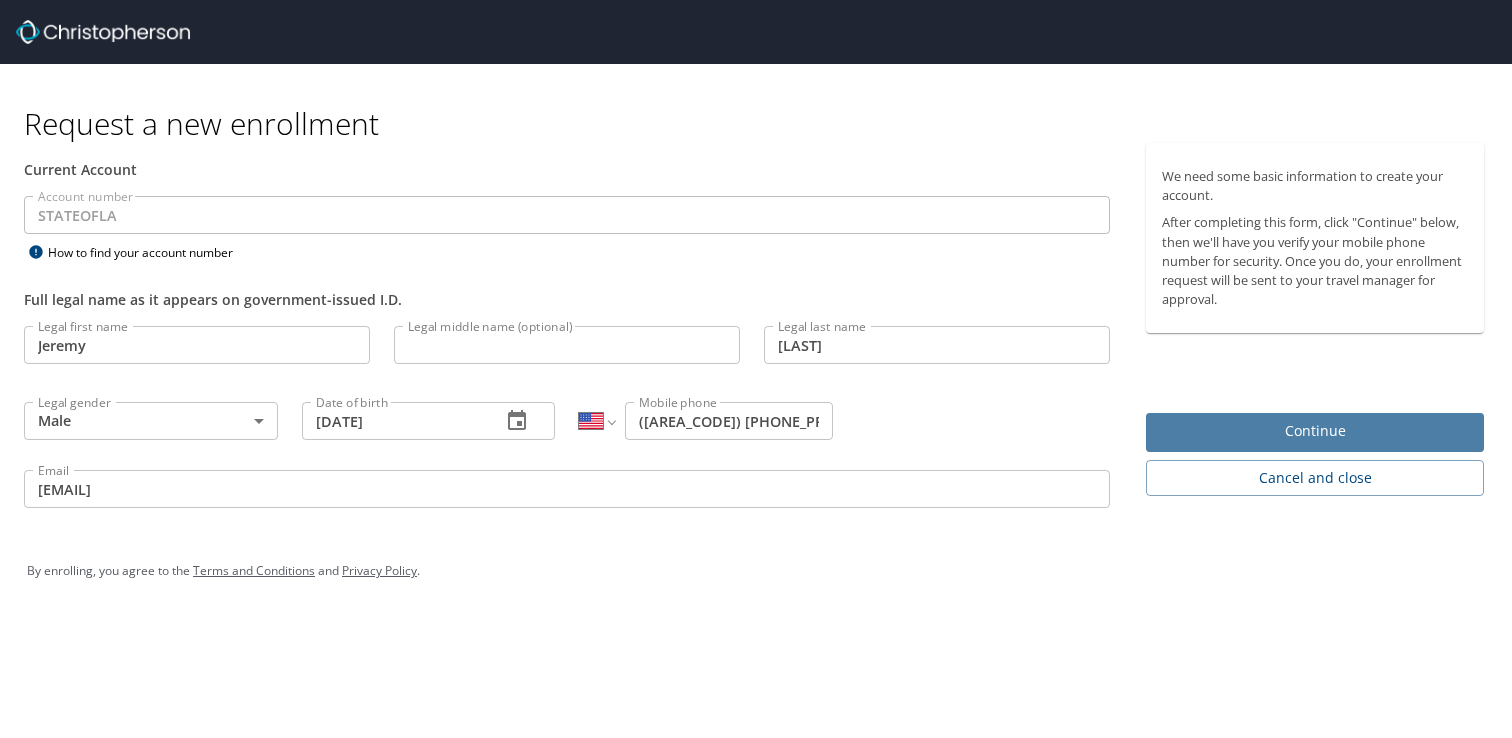 click on "Continue" at bounding box center [1315, 431] 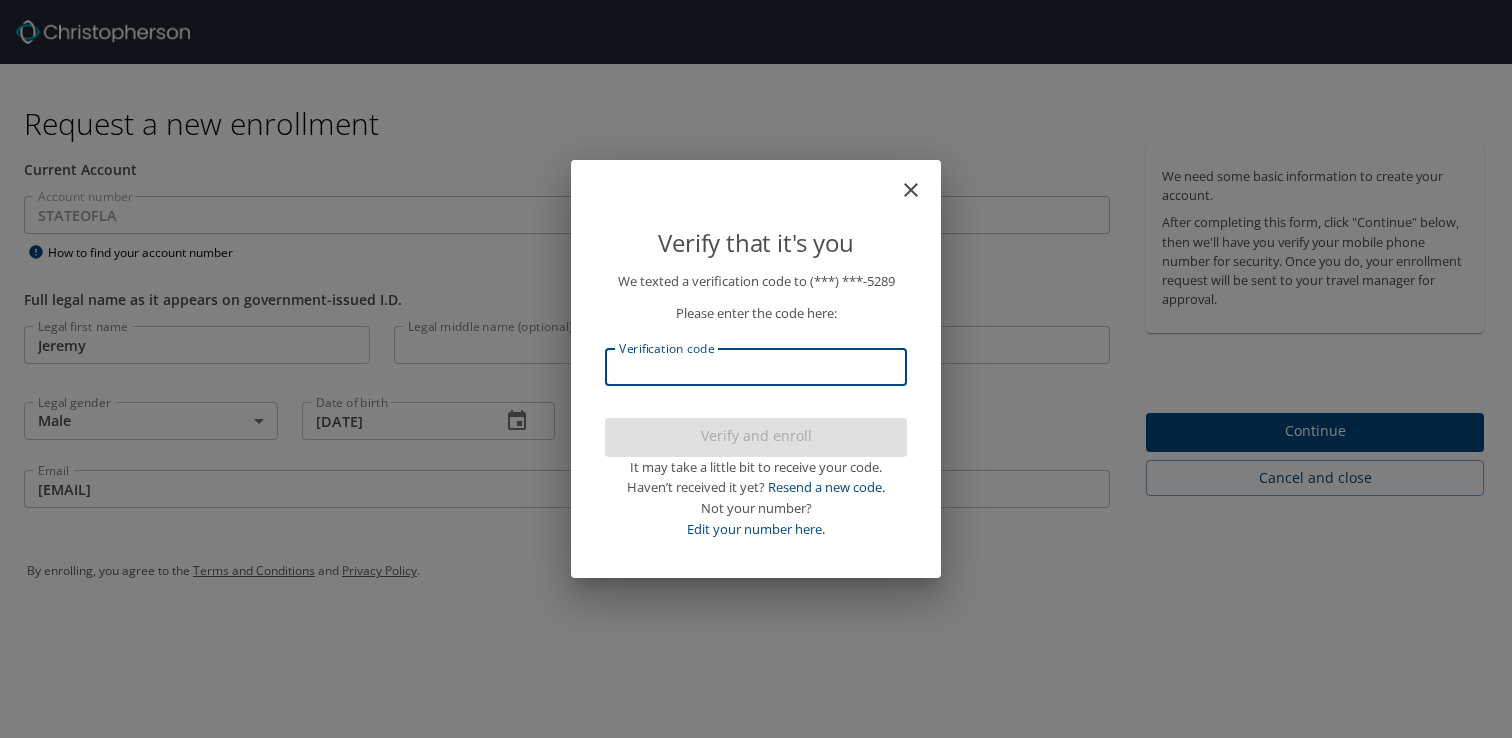 click on "Verification code" at bounding box center [756, 367] 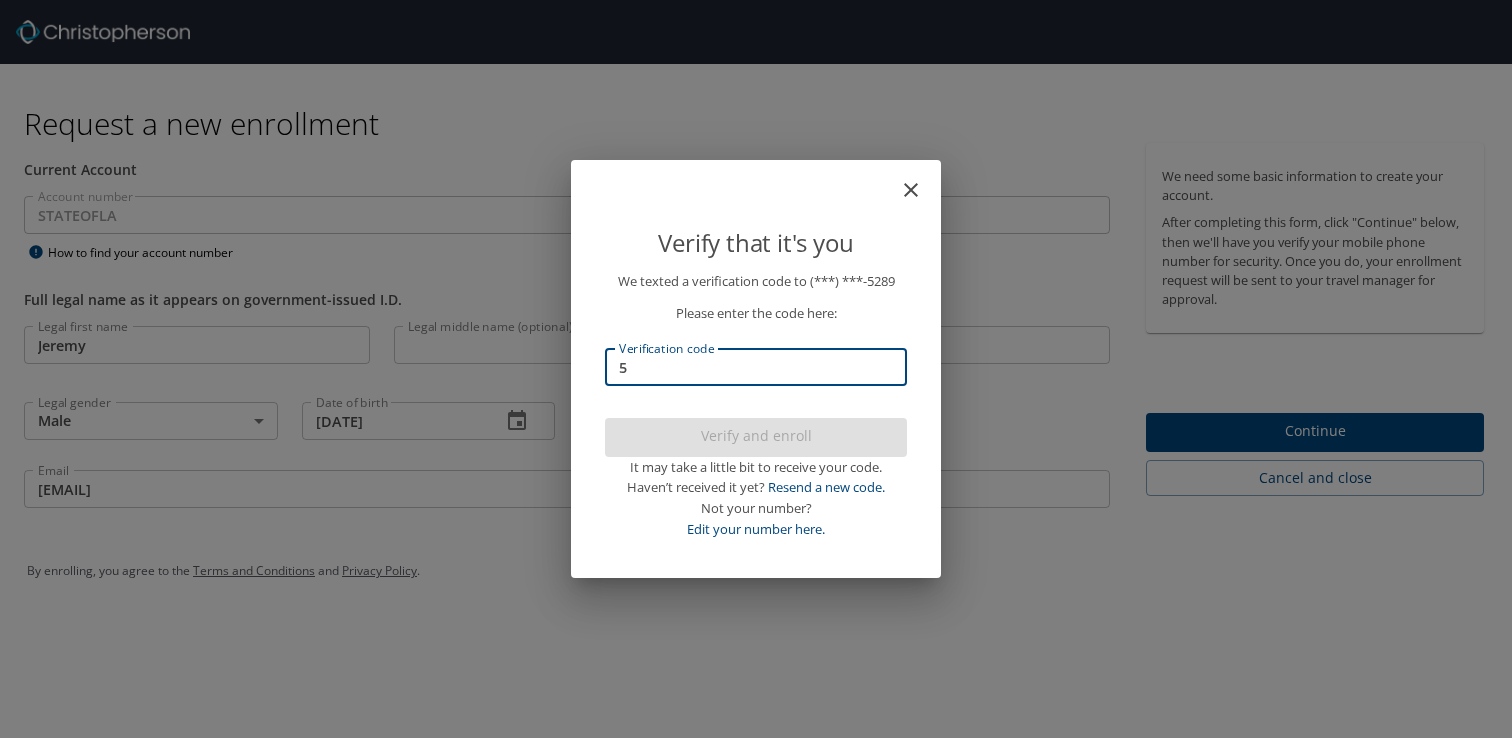 type on "55" 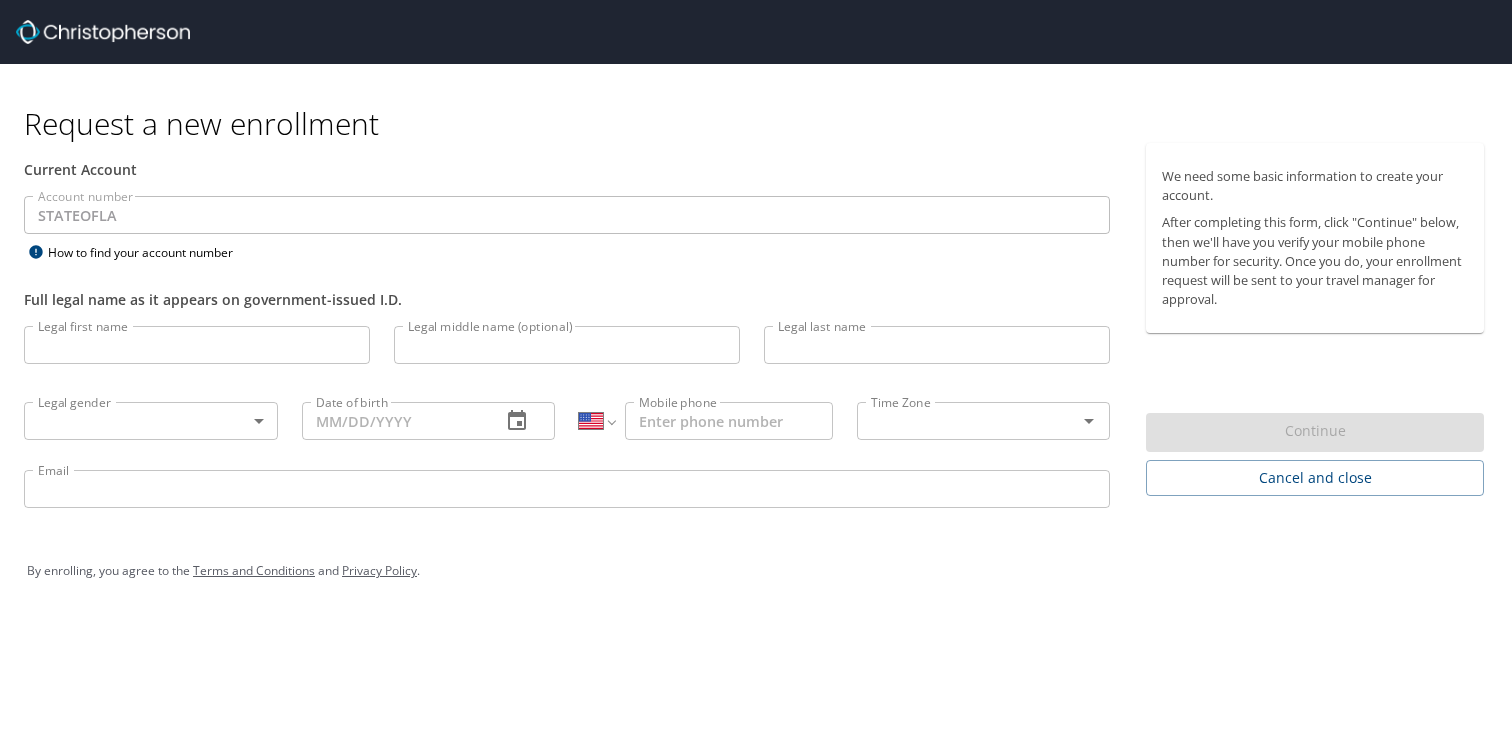 select on "US" 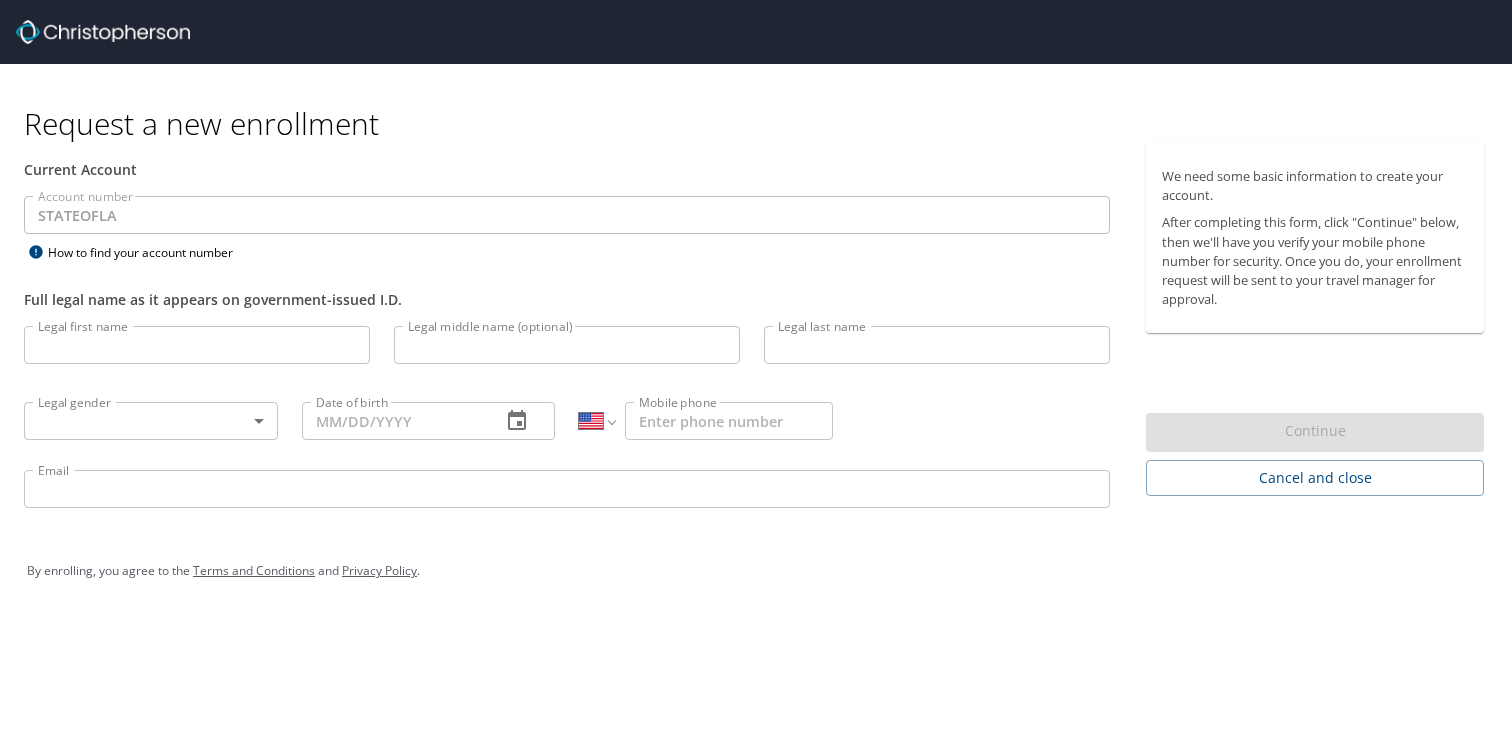 click at bounding box center [103, 32] 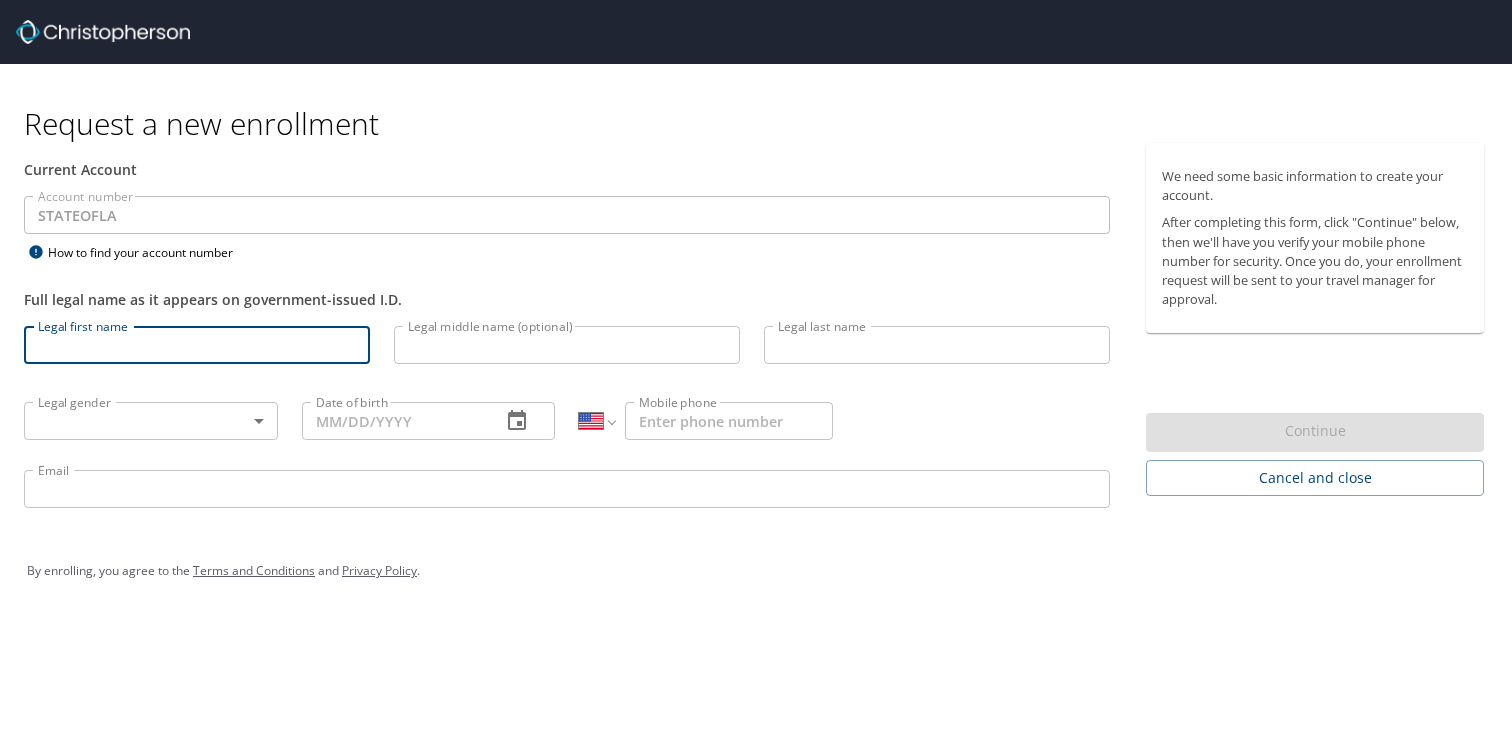 click on "Legal first name" at bounding box center [197, 345] 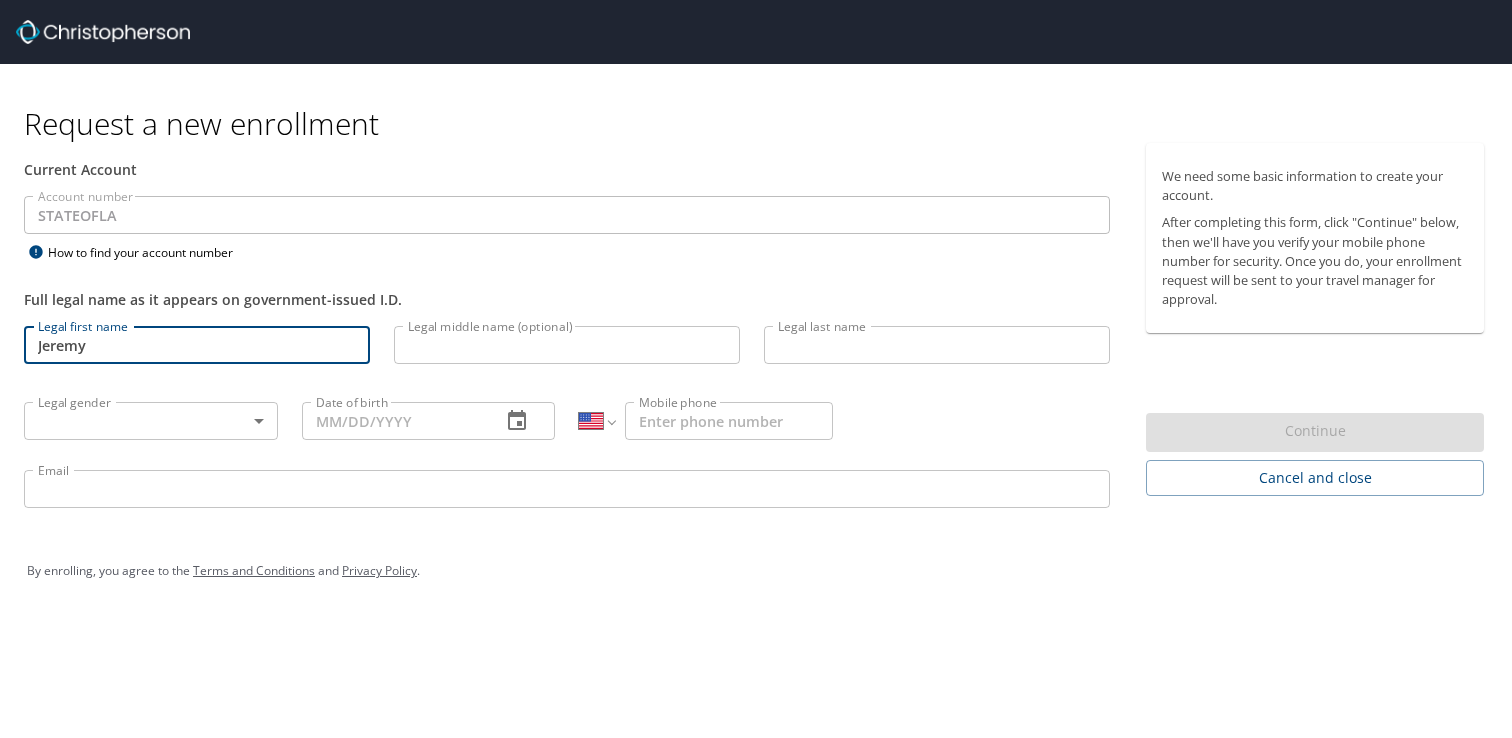 type on "[LAST]" 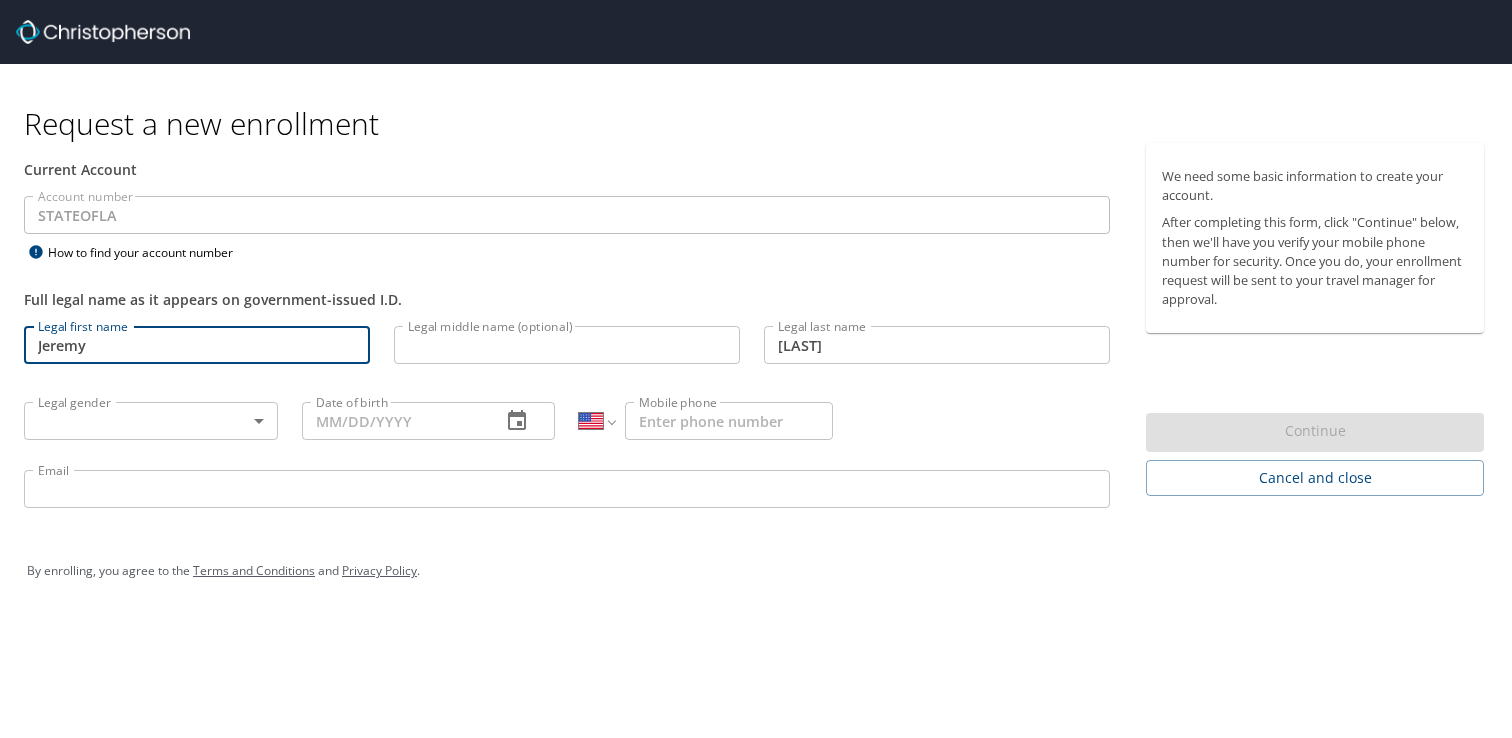 type on "[PHONE]" 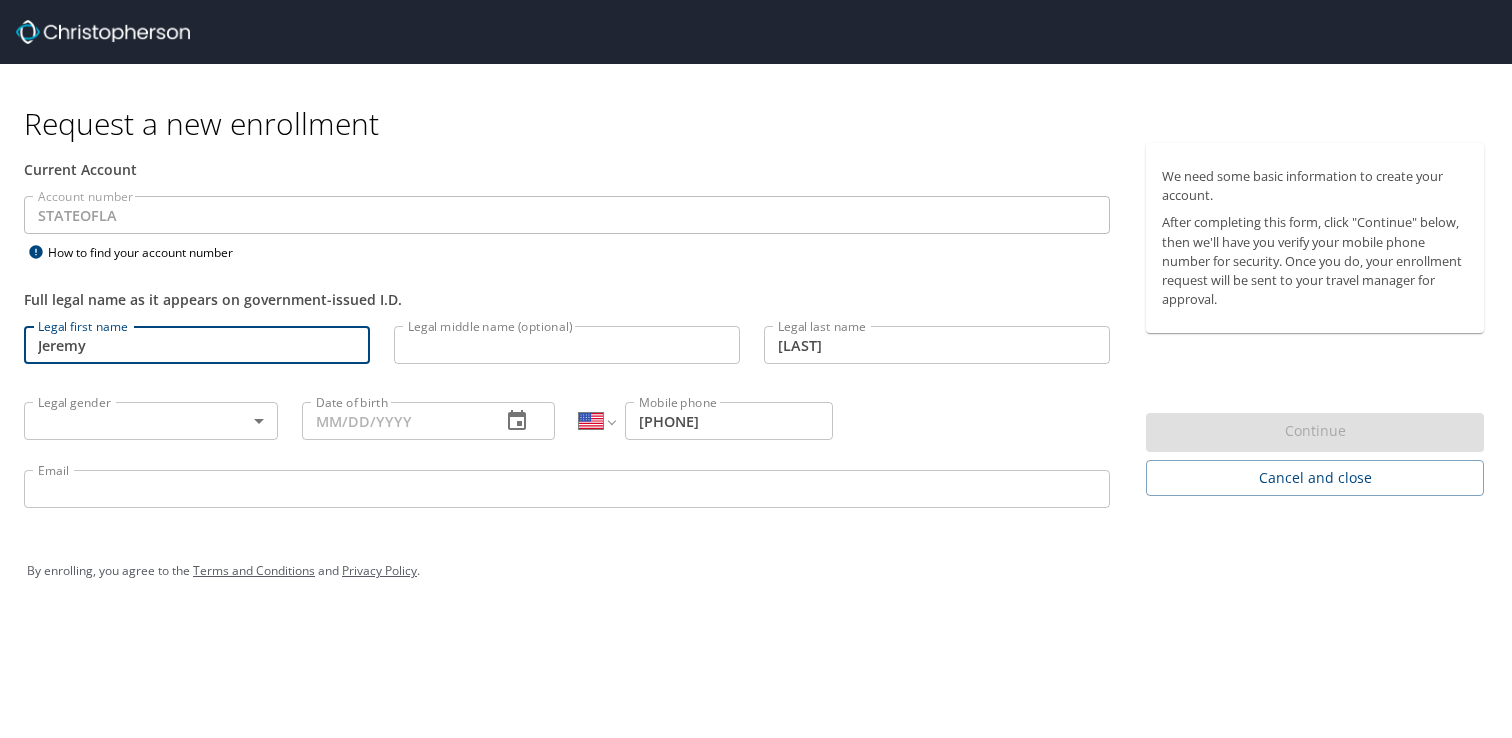 type on "[USERNAME]@example.com" 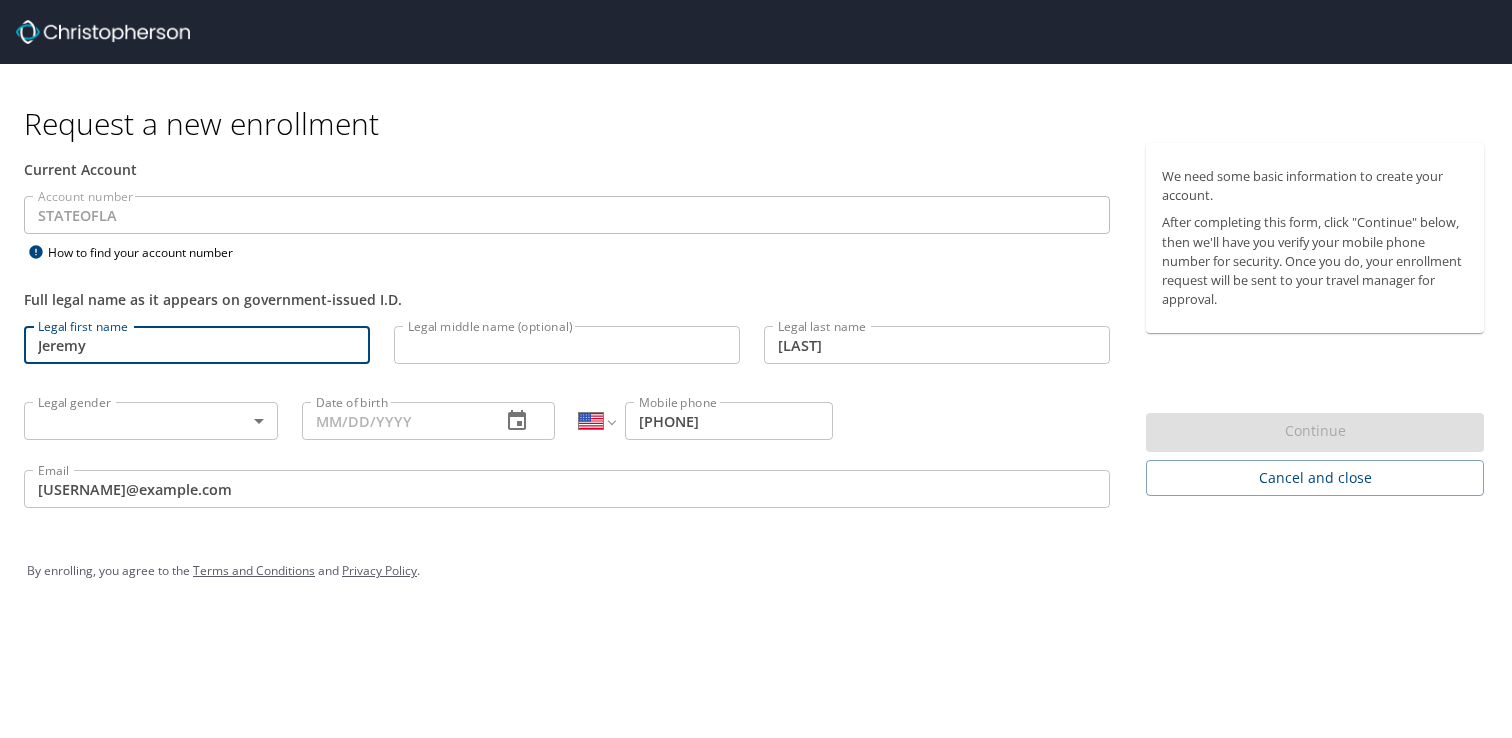 click on "Account number [STATE] Account number  How to find your account number Full legal name as it appears on government-issued I.D. Legal first name Jeremy Legal first name Legal middle name (optional) Legal middle name (optional) Legal last name Scheffler Legal last name Legal gender ​ Legal gender Date of birth Date of birth International Afghanistan Åland Islands Albania Algeria American Samoa Andorra Angola Anguilla Antigua and Barbuda Argentina Armenia Aruba Ascension Island Australia Austria Azerbaijan Bahamas Bahrain Bangladesh Barbados Belarus Belgium Belize Benin Bermuda Bhutan Bolivia Bonaire, Sint Eustatius and Saba Bosnia and Herzegovina Botswana Brazil British Indian Ocean Ocean Territory Brunei Darussalam Bulgaria Burkina Faso Burma Burundi Cambodia Cameroon Canada Cape Verde Cayman Islands Central African Republic Chad Chile China Christmas Island Cocos (Keeling) Islands Colombia Comoros Congo Congo, Democratic Republic of the Cook Islands Costa Rica Croatia" at bounding box center (756, 369) 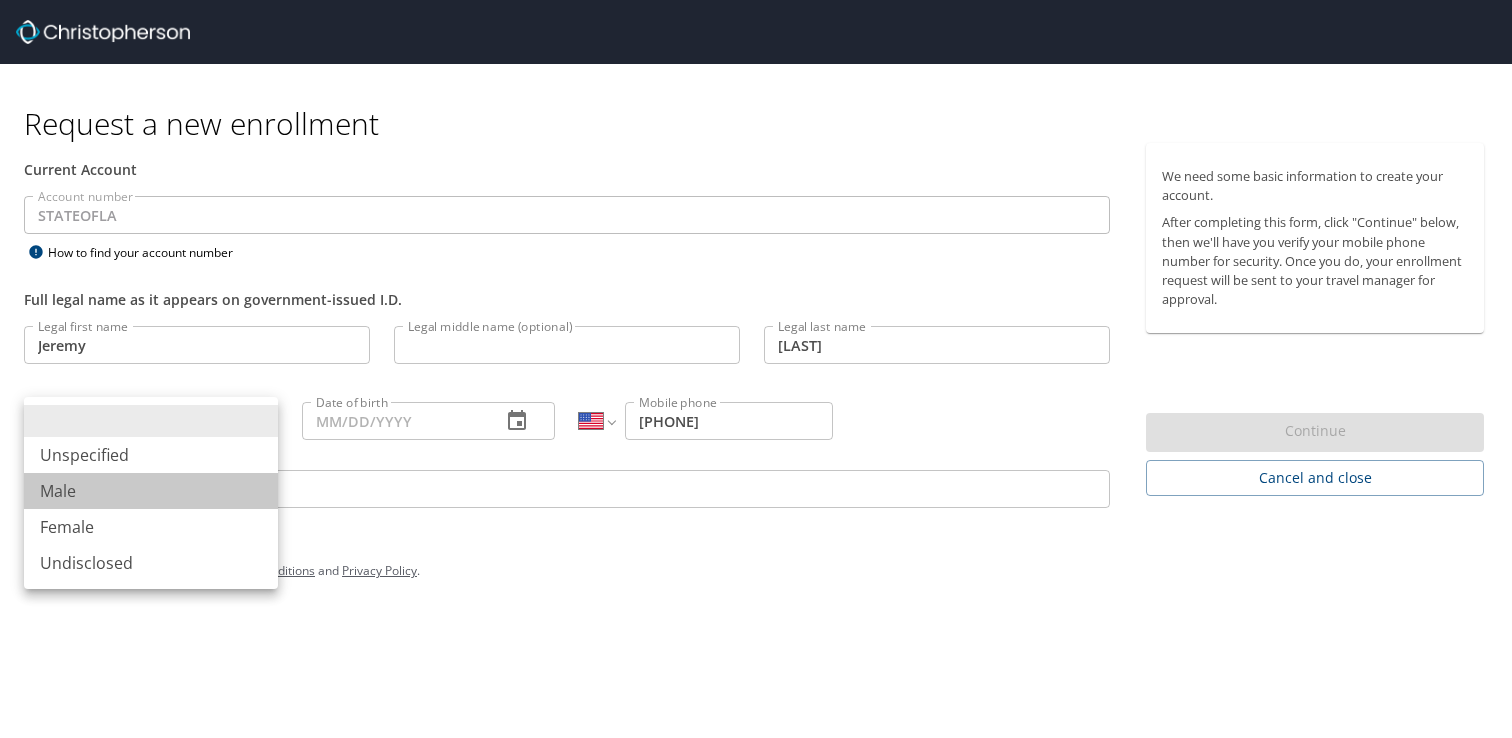 click on "Male" at bounding box center [151, 491] 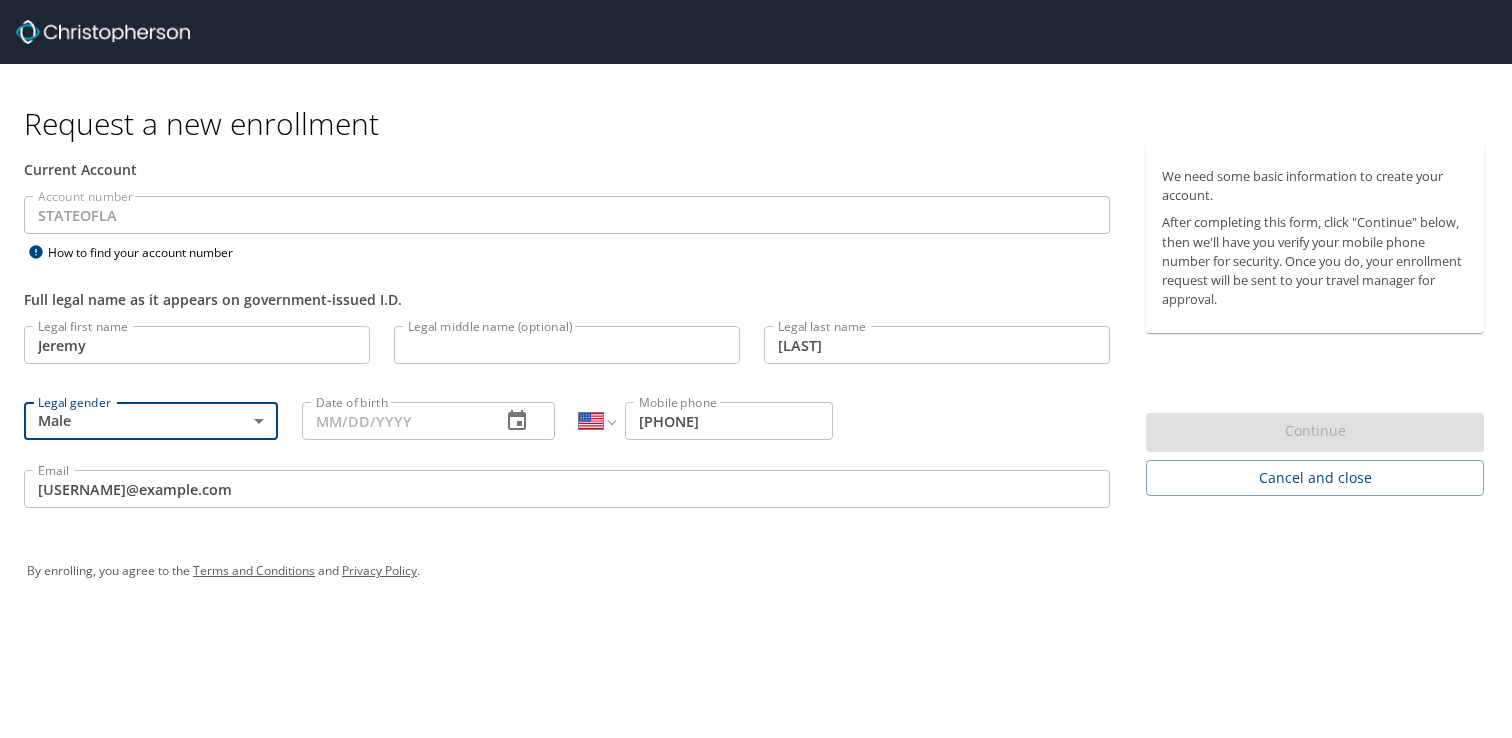 click at bounding box center [429, 445] 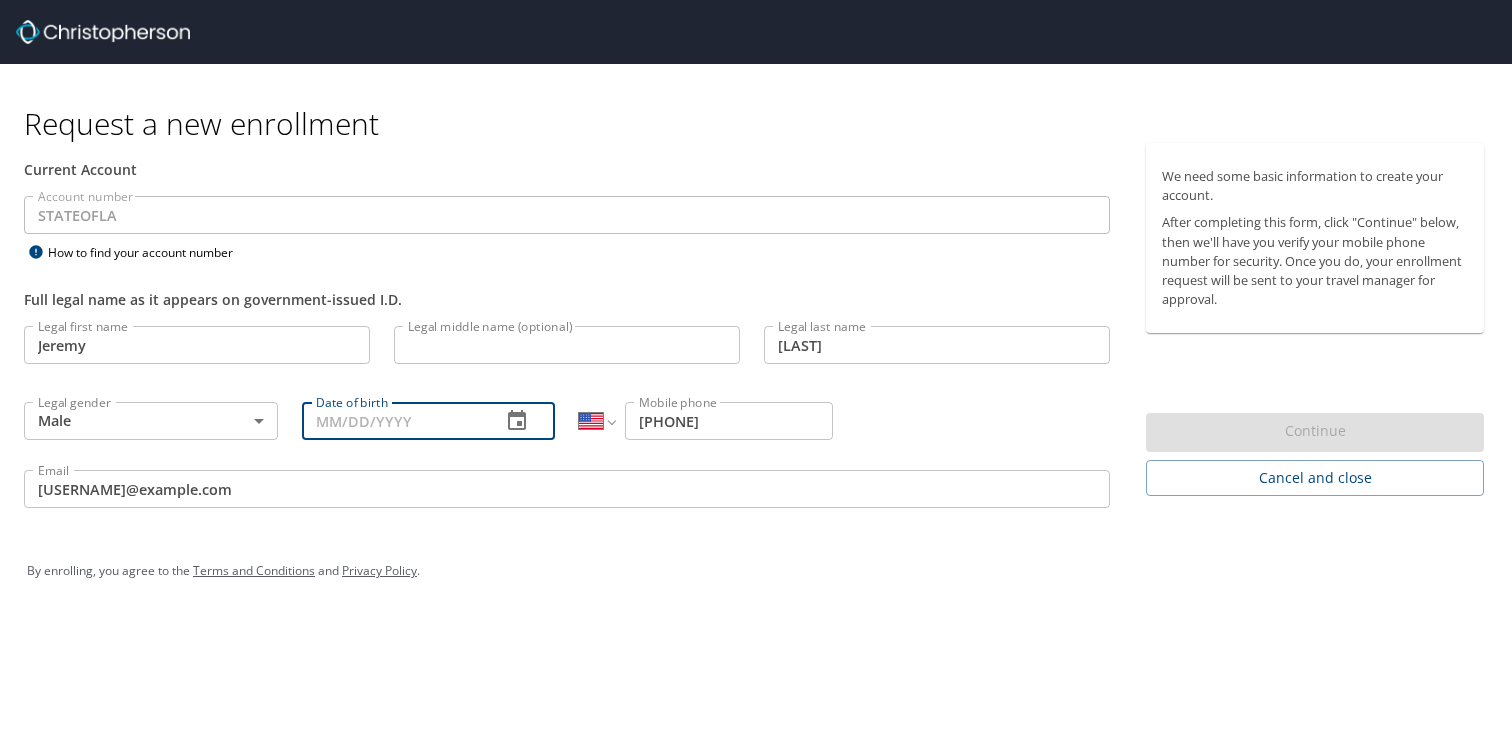 click on "Date of birth" at bounding box center [394, 421] 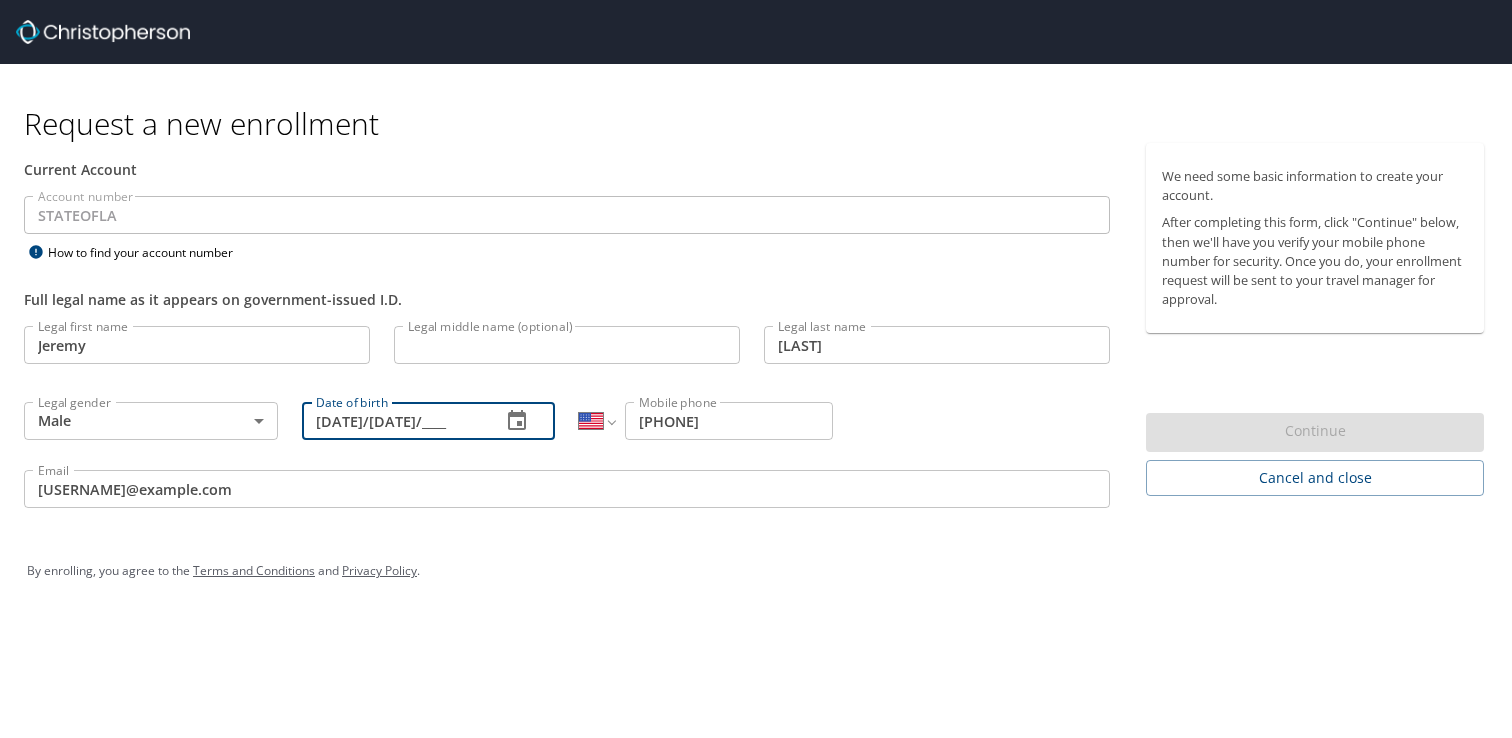 type on "[DATE]/[DATE]/____" 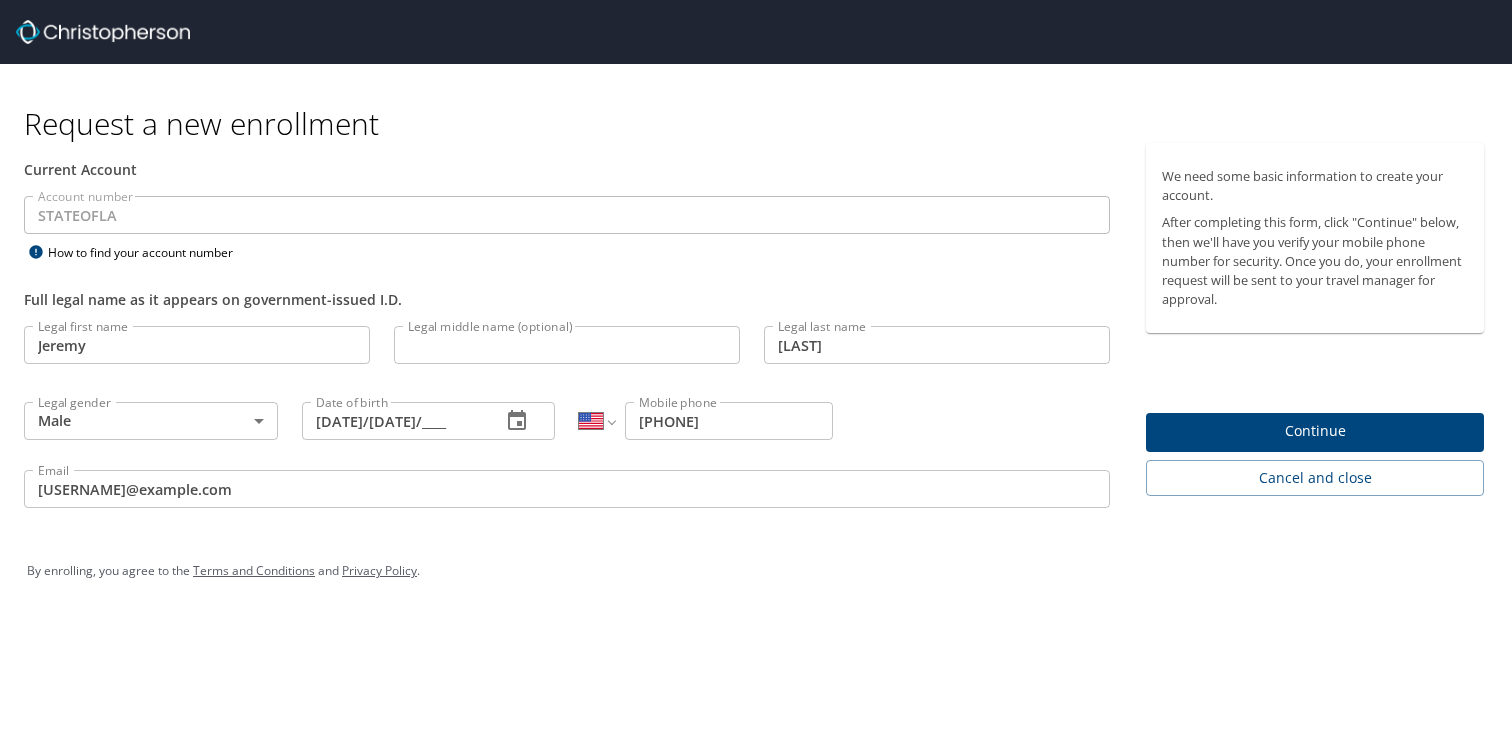 click on "Account number [STATE] Account number  How to find your account number Full legal name as it appears on government-issued I.D. Legal first name Jeremy Legal first name Legal middle name (optional) Legal middle name (optional) Legal last name Scheffler Legal last name Legal gender Male Male Legal gender Date of birth [DATE]/[DATE]/____ Date of birth International Afghanistan Åland Islands Albania Algeria American Samoa Andorra Angola Anguilla Antigua and Barbuda Argentina Armenia Aruba Ascension Island Australia Austria Azerbaijan Bahamas Bahrain Bangladesh Barbados Belarus Belgium Belize Benin Bermuda Bhutan Bolivia Bonaire, Sint Eustatius and Saba Bosnia and Herzegovina Botswana Brazil British Indian Ocean Territory Brunei Darussalam Bulgaria Burkina Faso Burma Burundi Cambodia Cameroon Canada Cape Verde Cayman Islands Central African Republic Chad Chile China Christmas Island Cocos (Keeling) Islands Colombia Comoros Congo Congo, Democratic Republic of the Cook Islands" at bounding box center [756, 369] 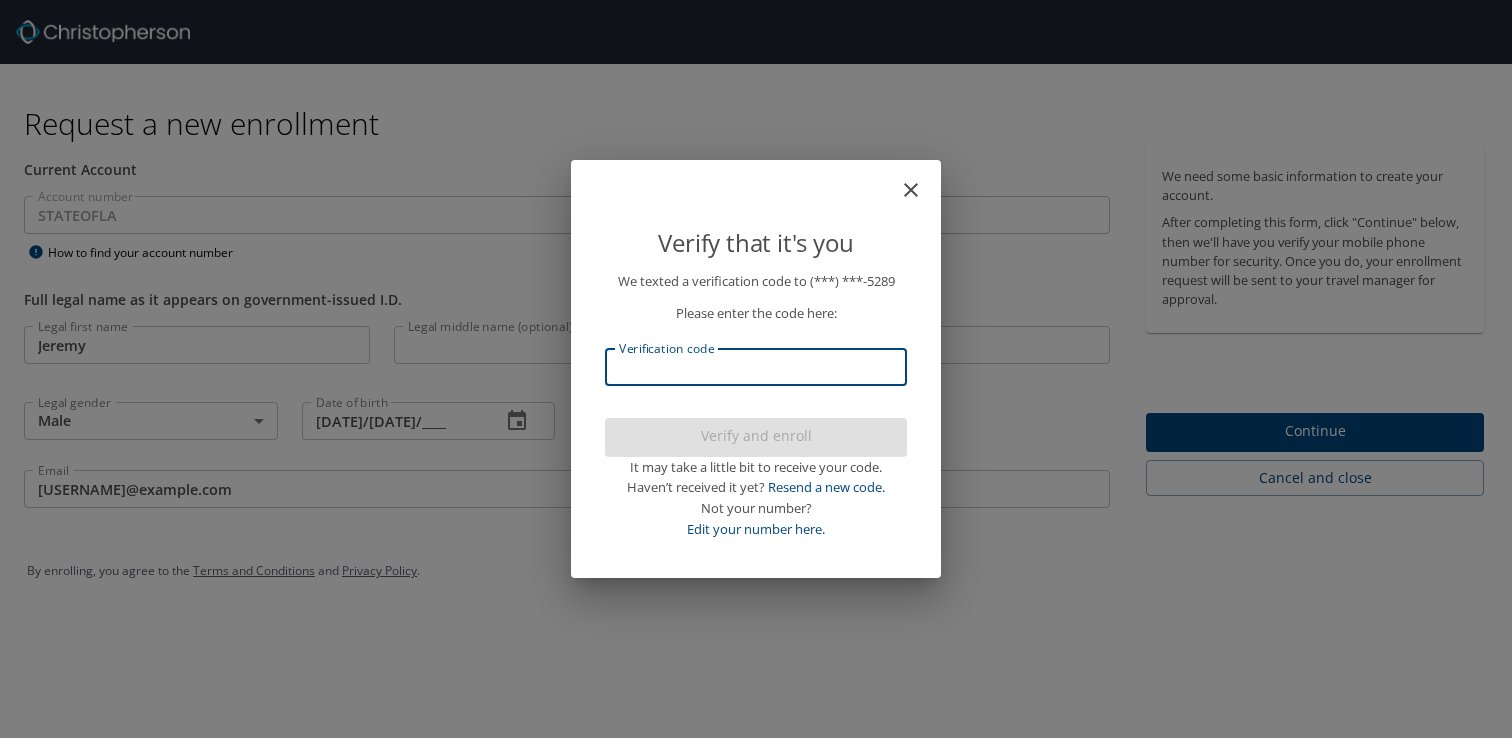 click on "Verification code" at bounding box center [756, 367] 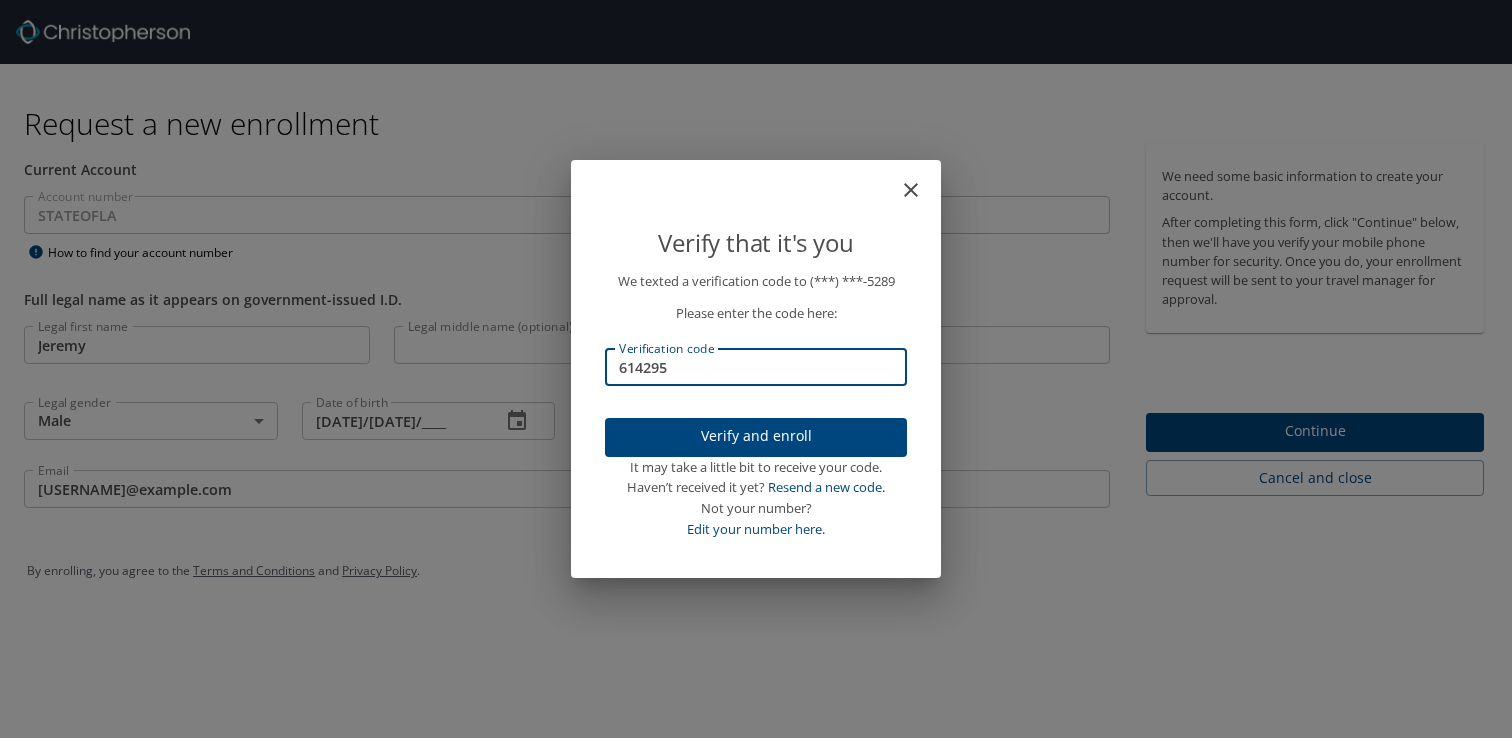 type on "614295" 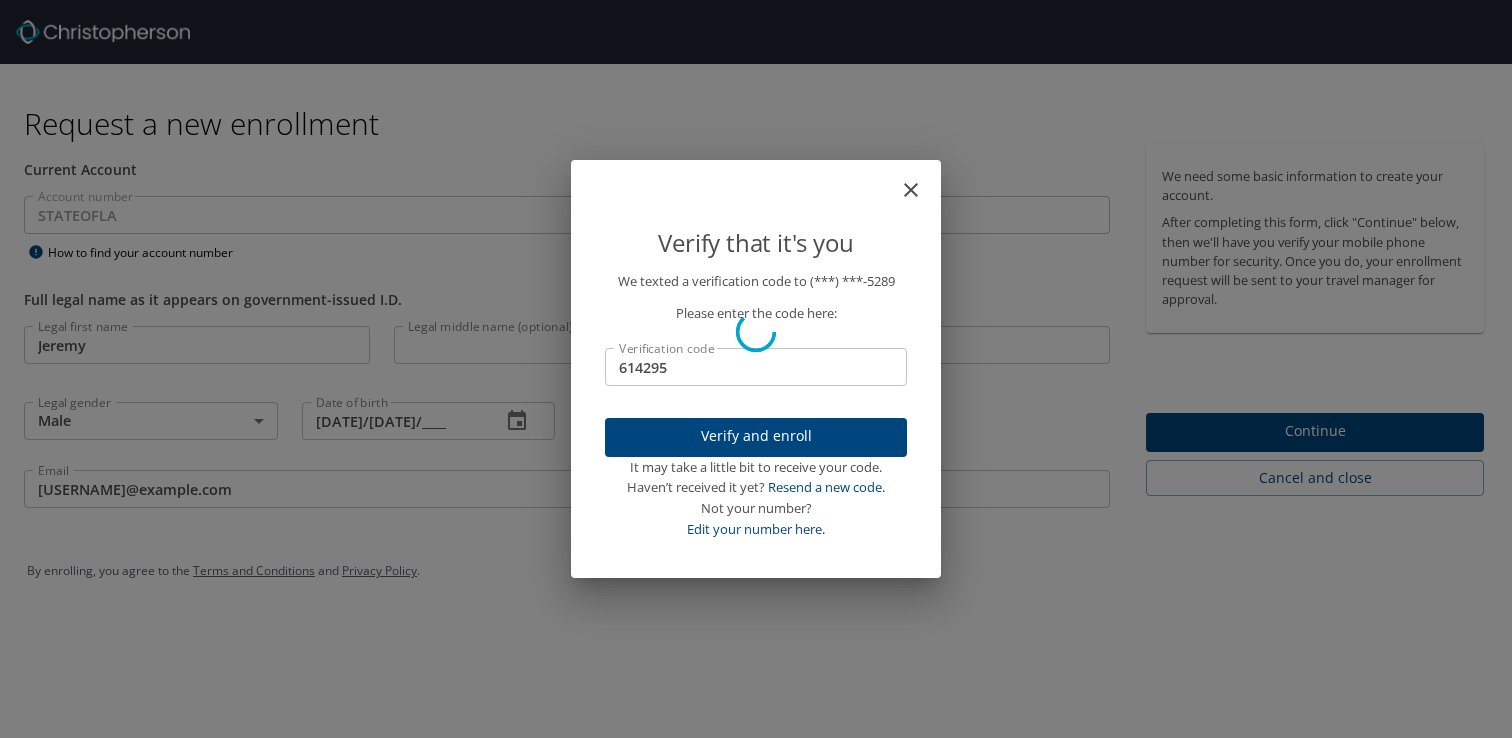 type 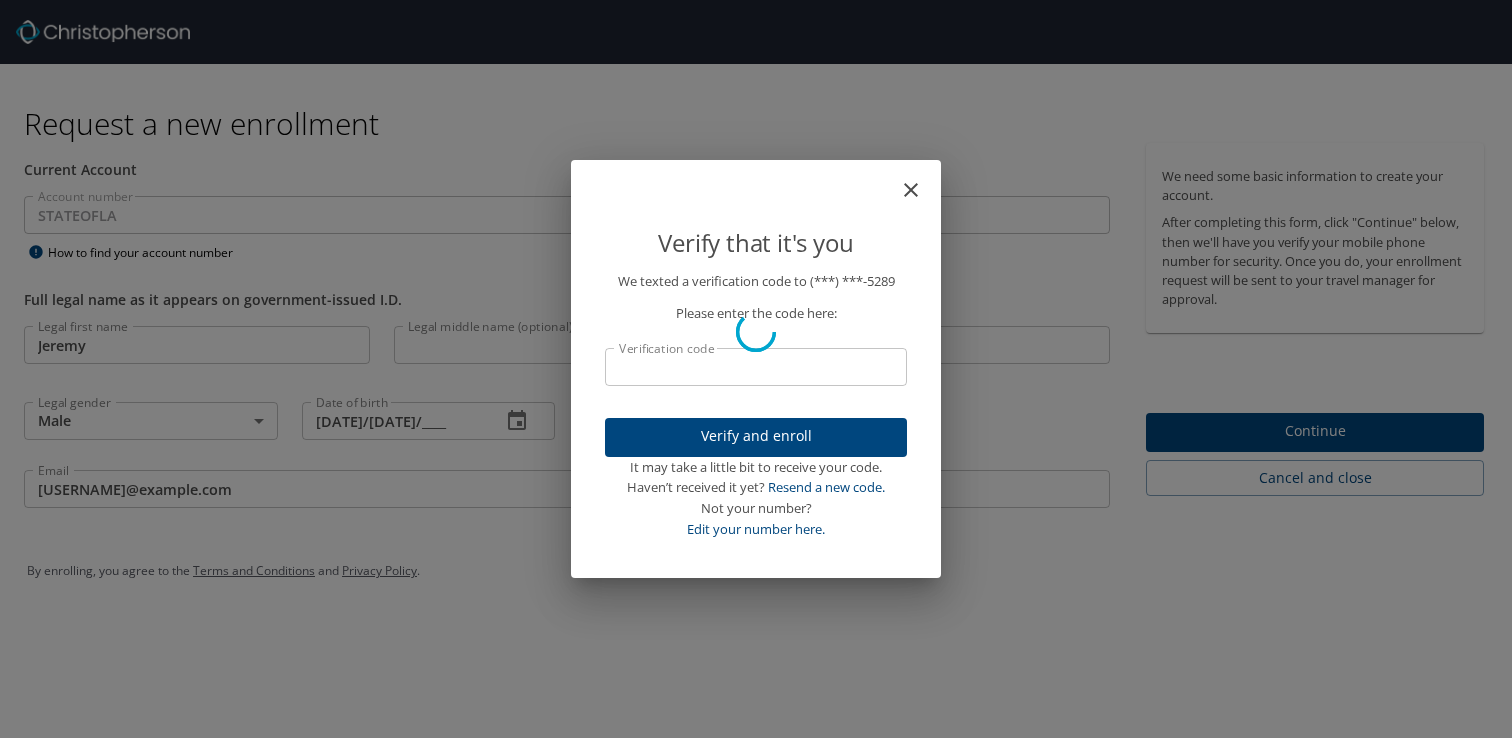 click on "Verify that it's you We texted a verification code to ([PHONE]) Please enter the code here: Verification code Verification code Verify and enroll It may take a little bit to receive your code. Haven’t received it yet?   Resend a new code. Not your number? Edit your number here." at bounding box center (756, 369) 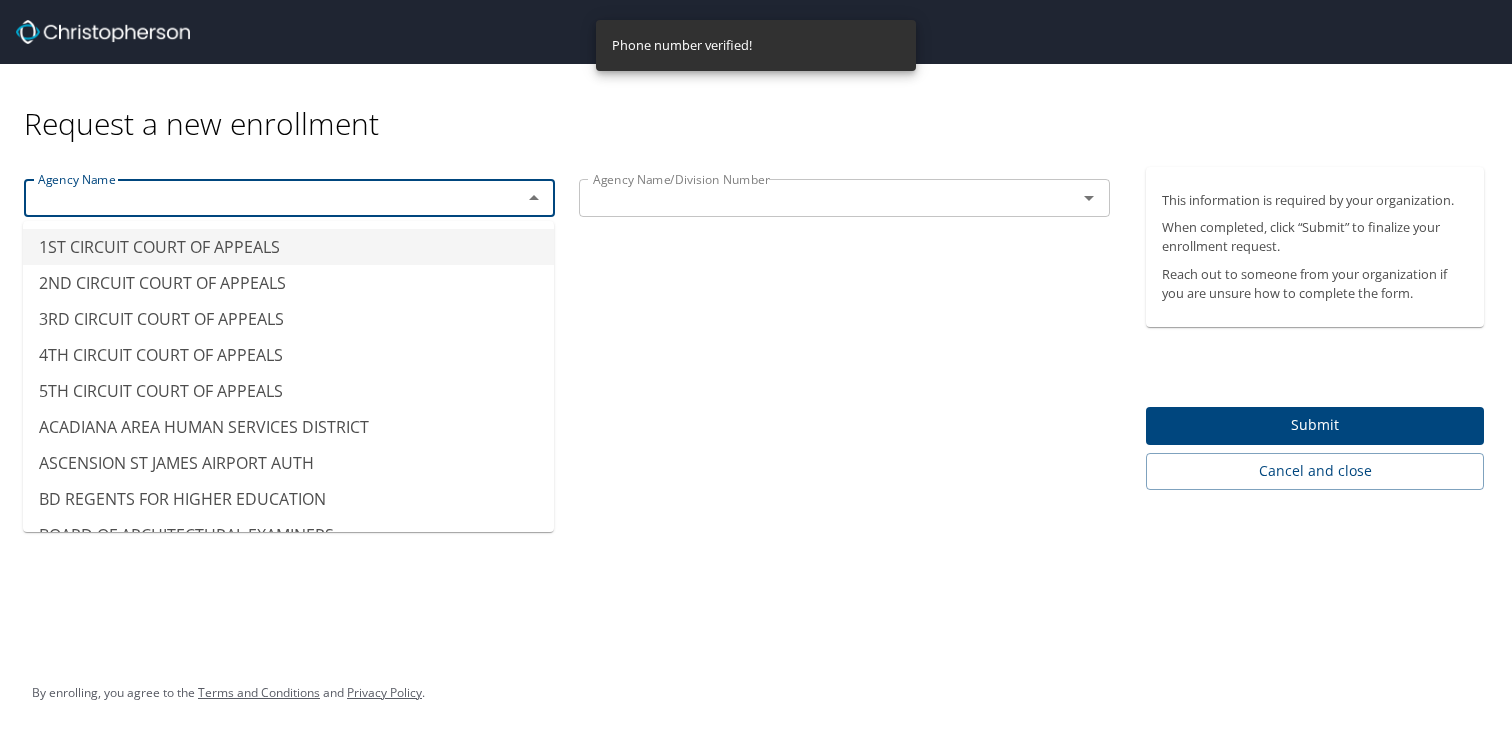 click at bounding box center [260, 198] 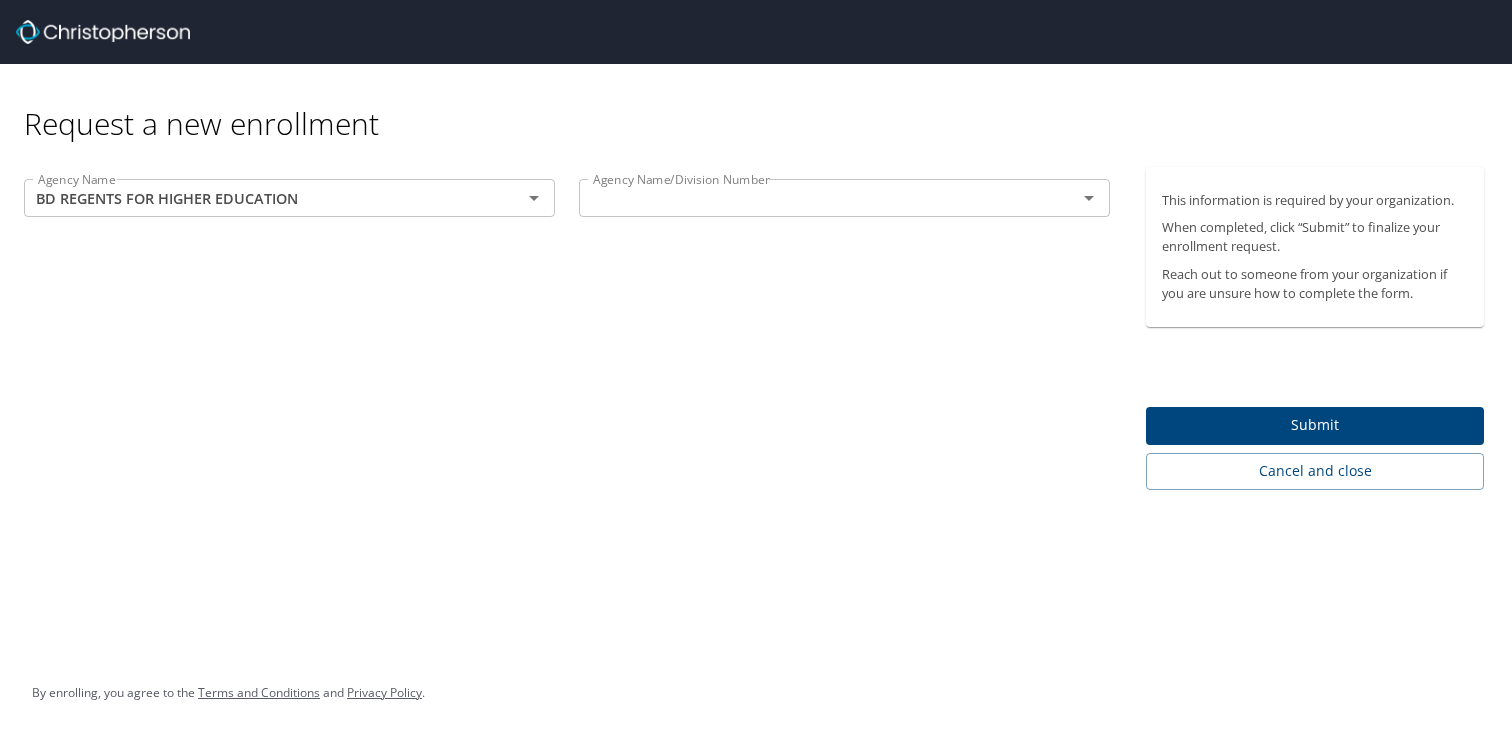 type on "BD REGENTS FOR HIGHER EDUCATION" 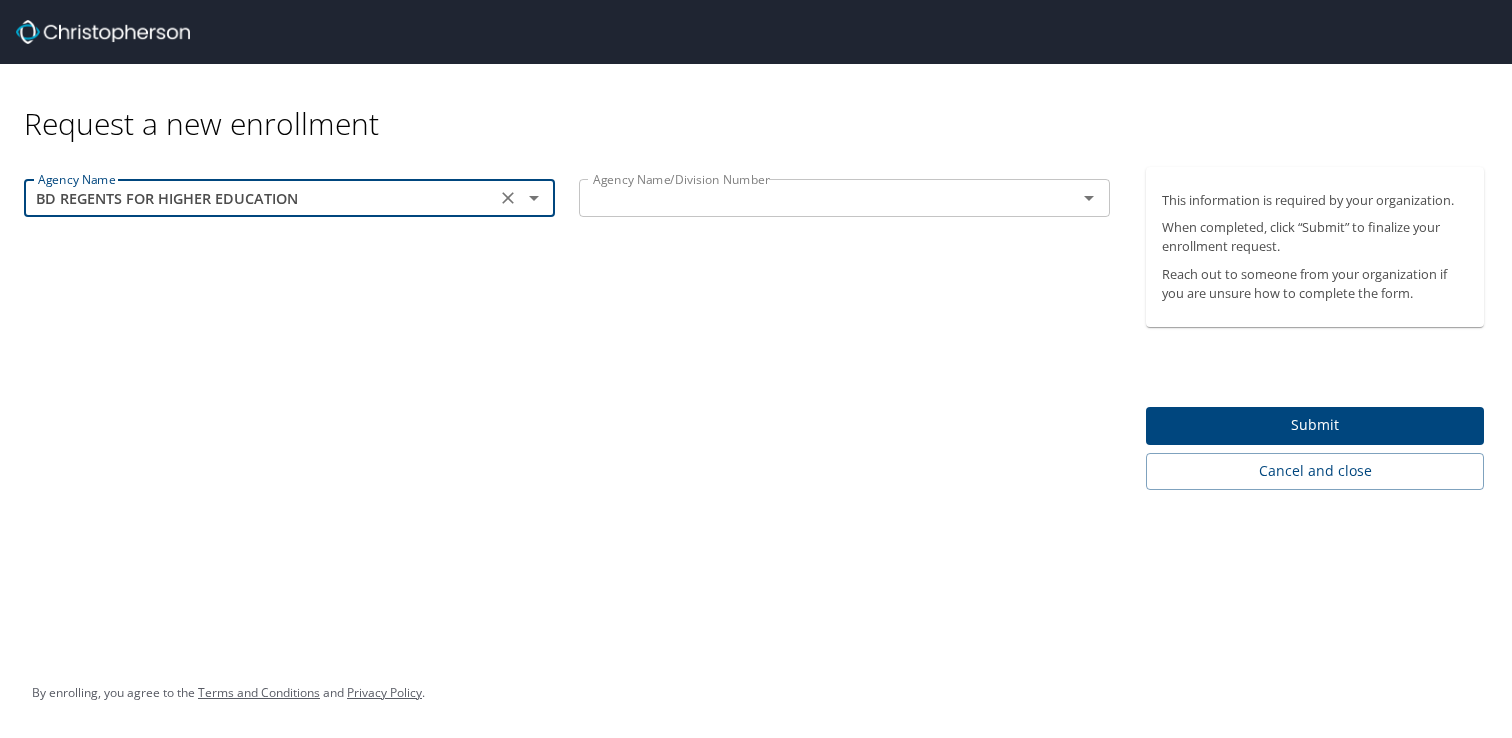 click 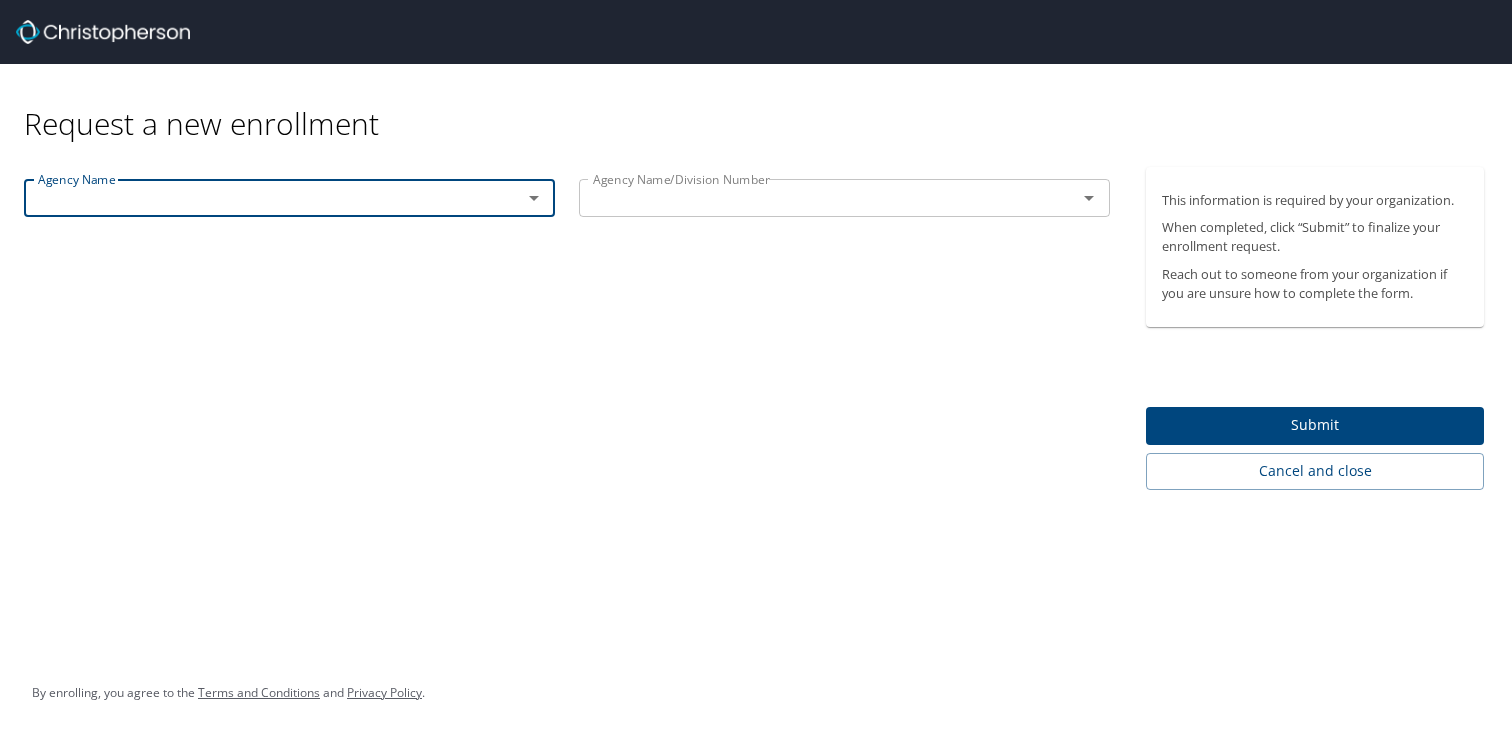 click 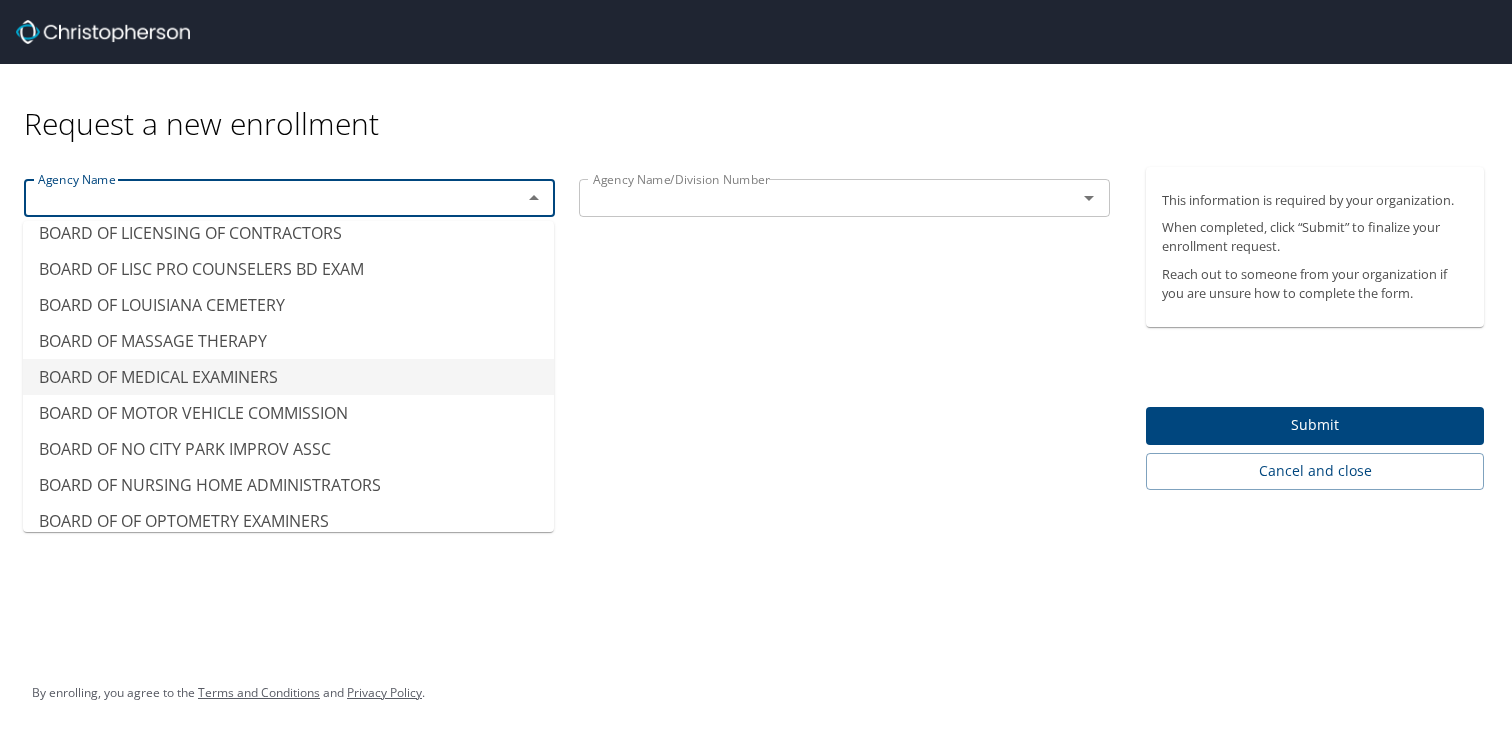 scroll, scrollTop: 776, scrollLeft: 0, axis: vertical 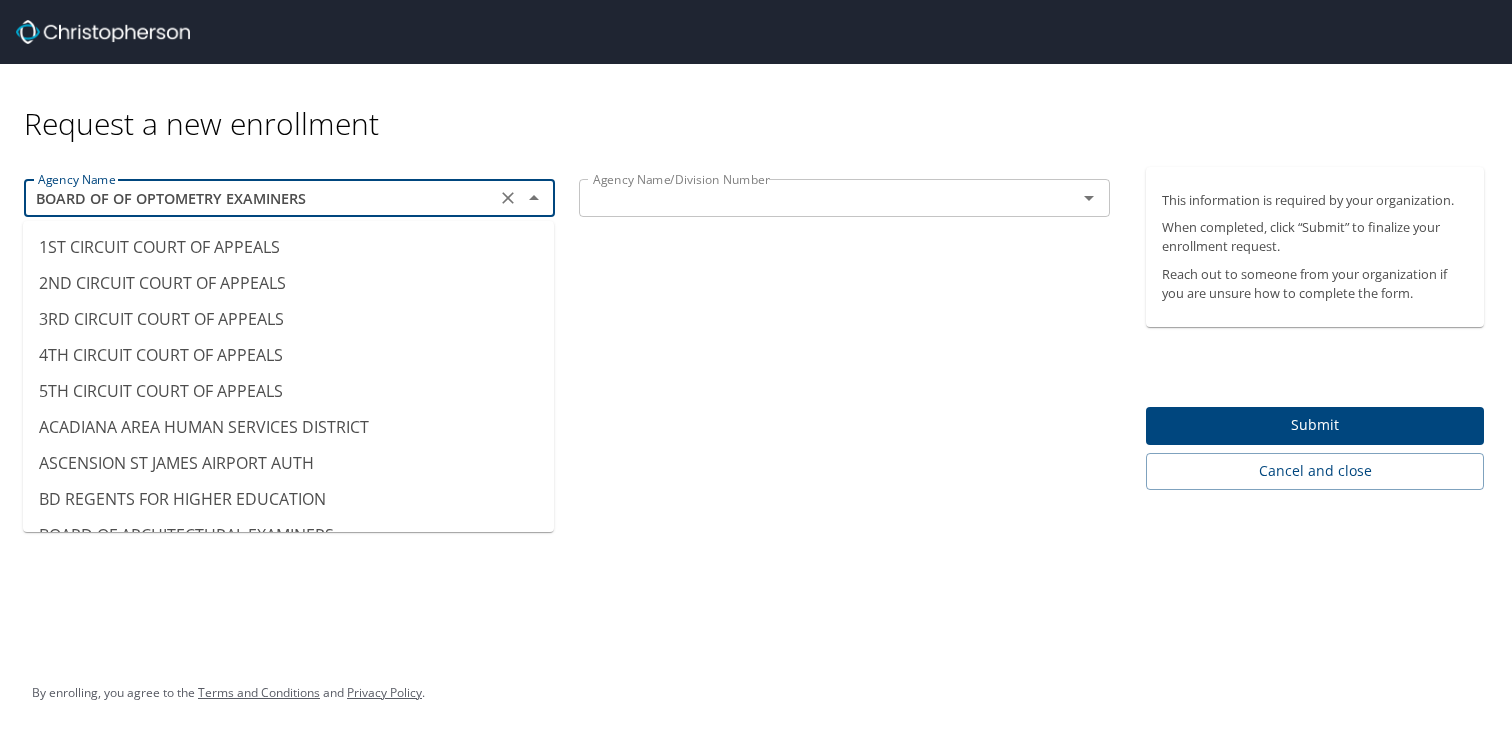 click on "BOARD OF OF OPTOMETRY EXAMINERS" at bounding box center [260, 198] 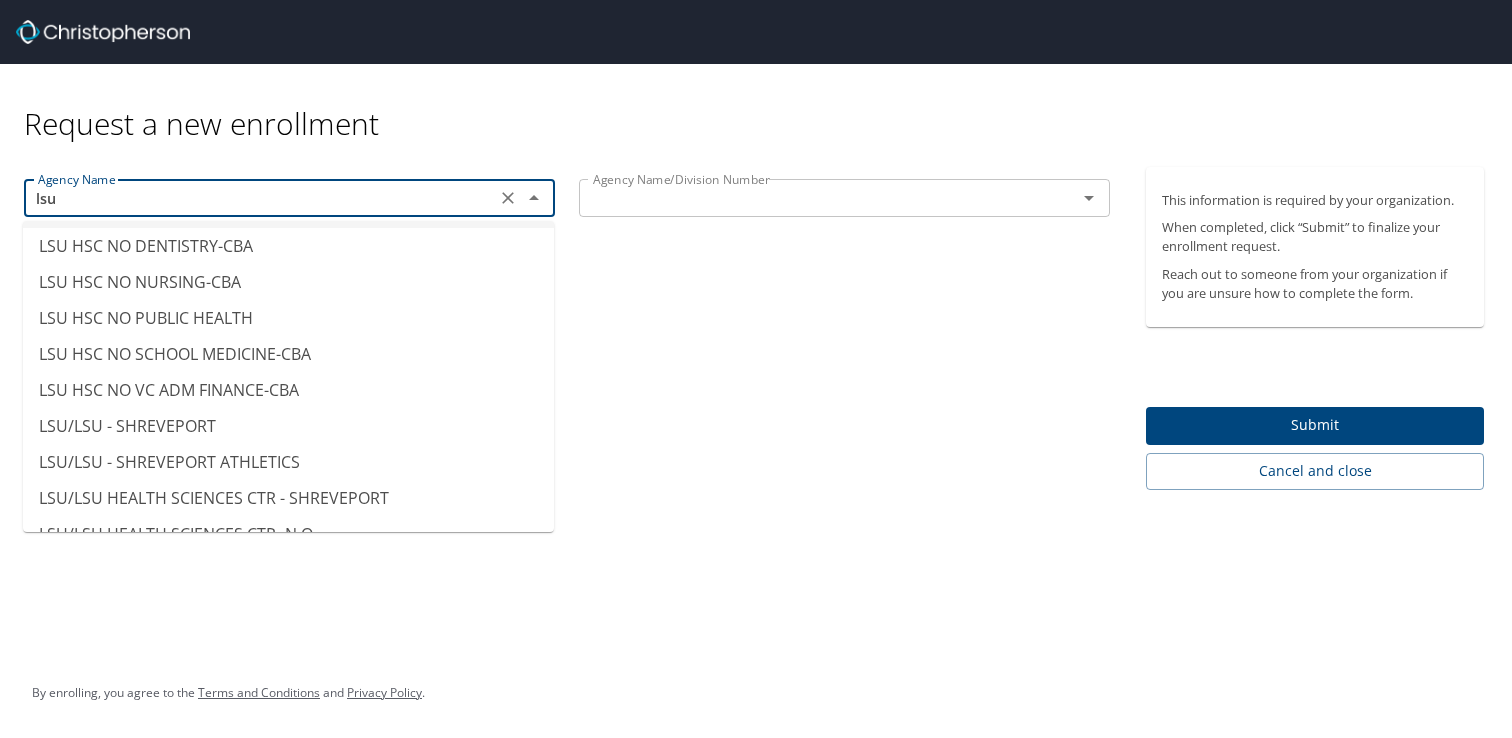 scroll, scrollTop: 12, scrollLeft: 0, axis: vertical 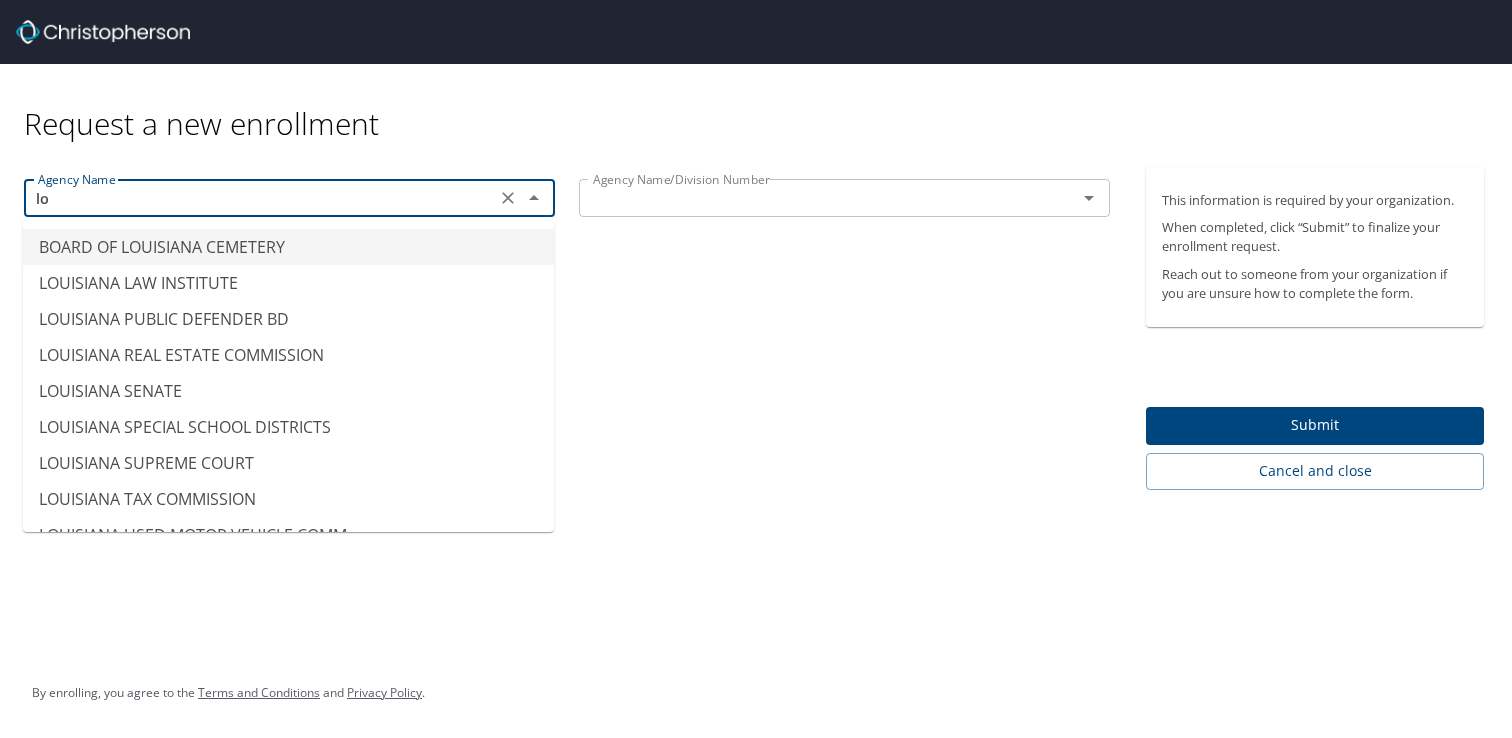type on "l" 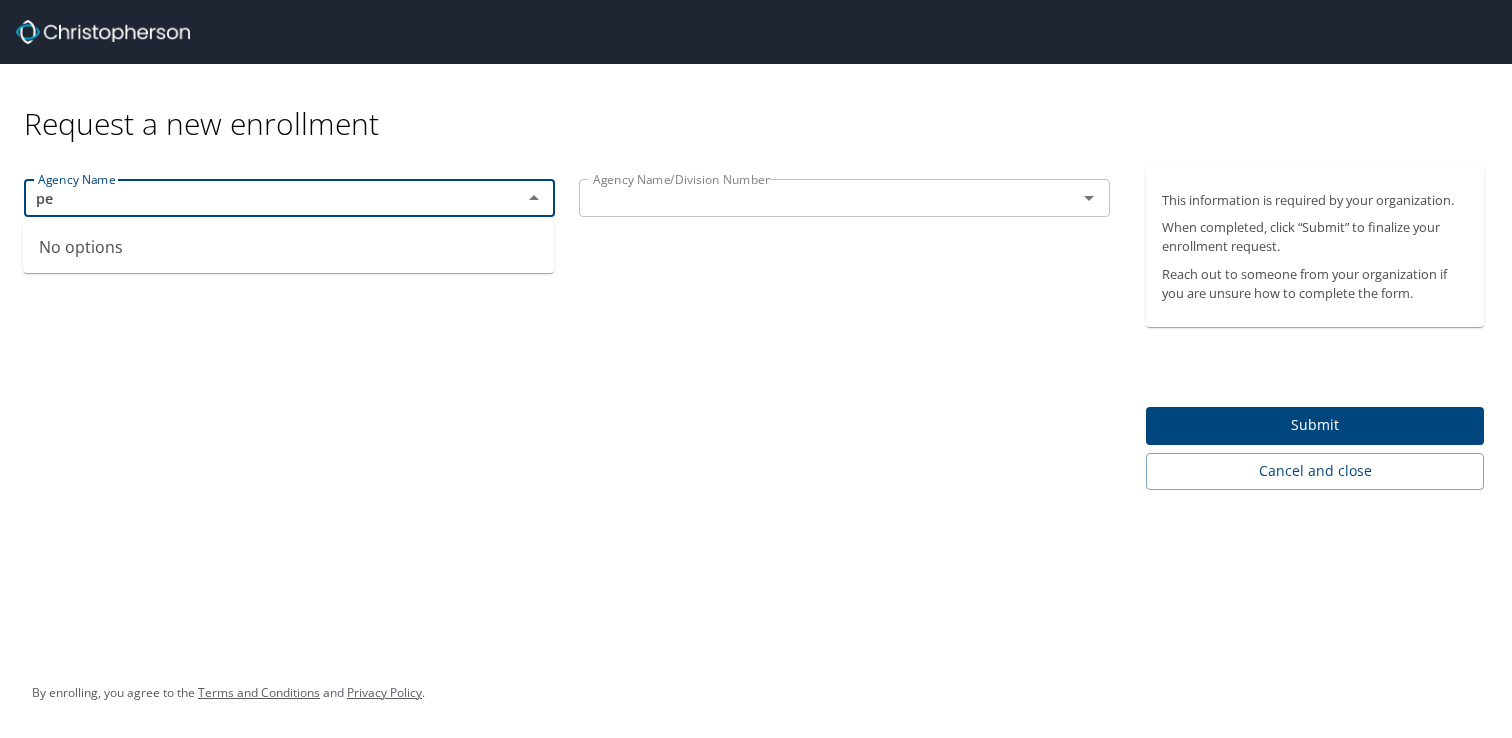type on "p" 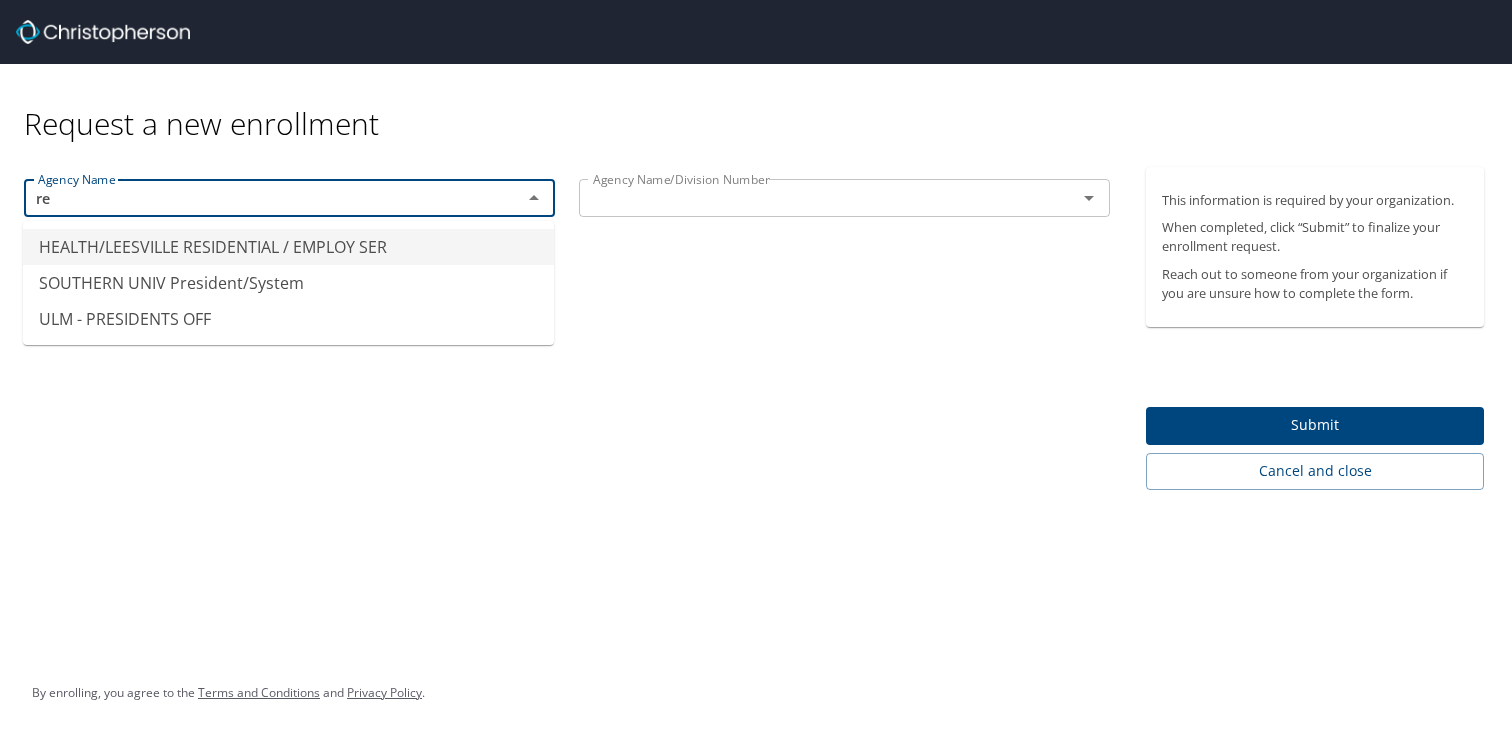 type on "r" 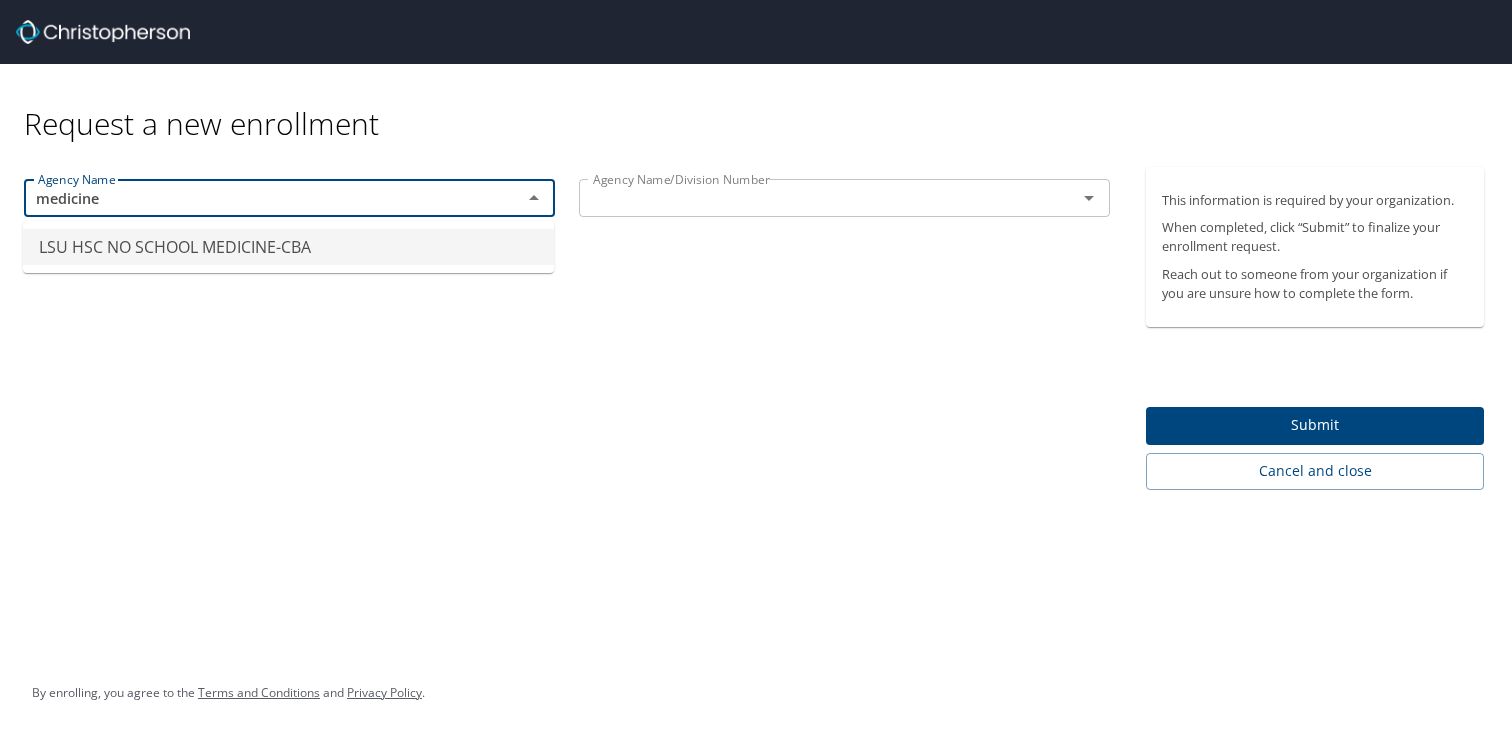 click on "LSU HSC NO SCHOOL MEDICINE-CBA" at bounding box center [288, 247] 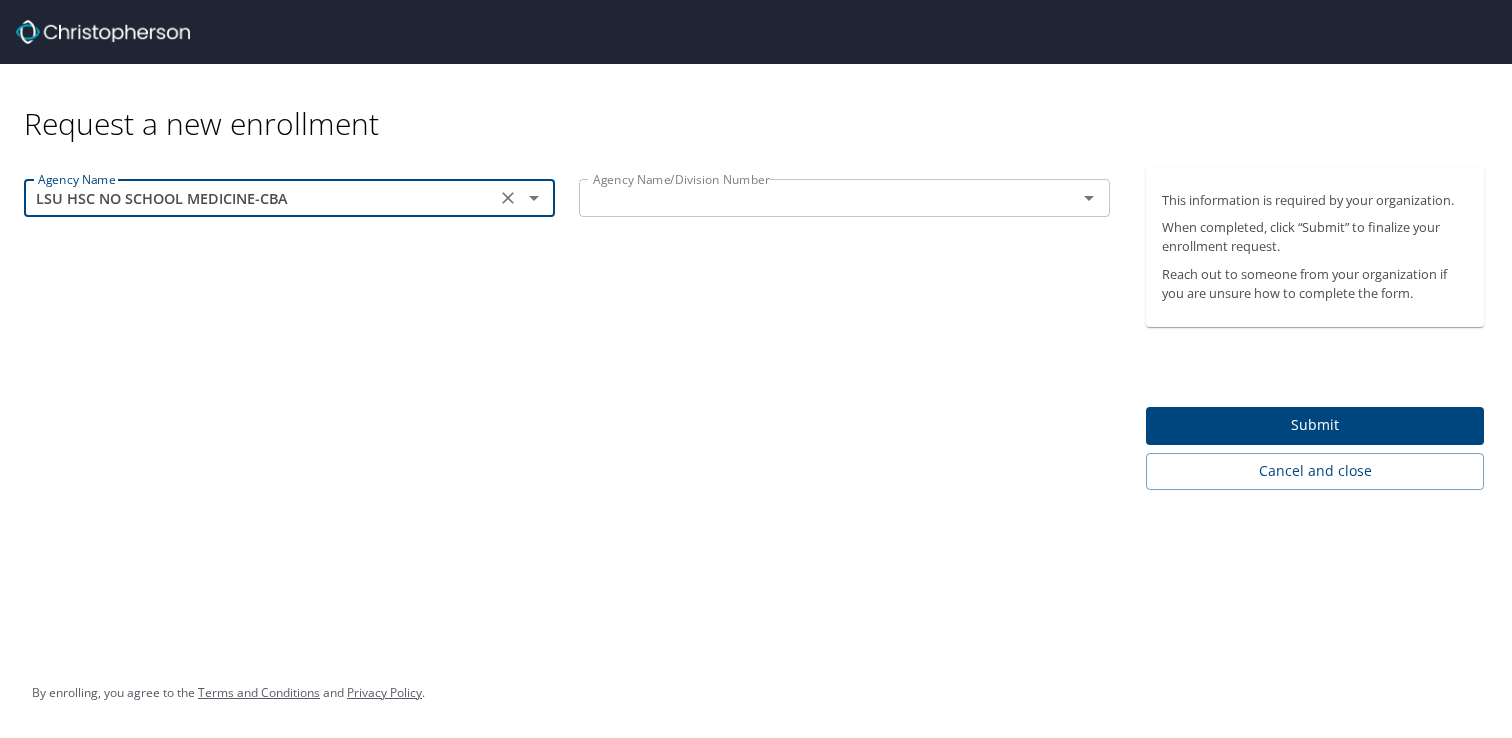 type on "LSU HSC NO SCHOOL MEDICINE-CBA" 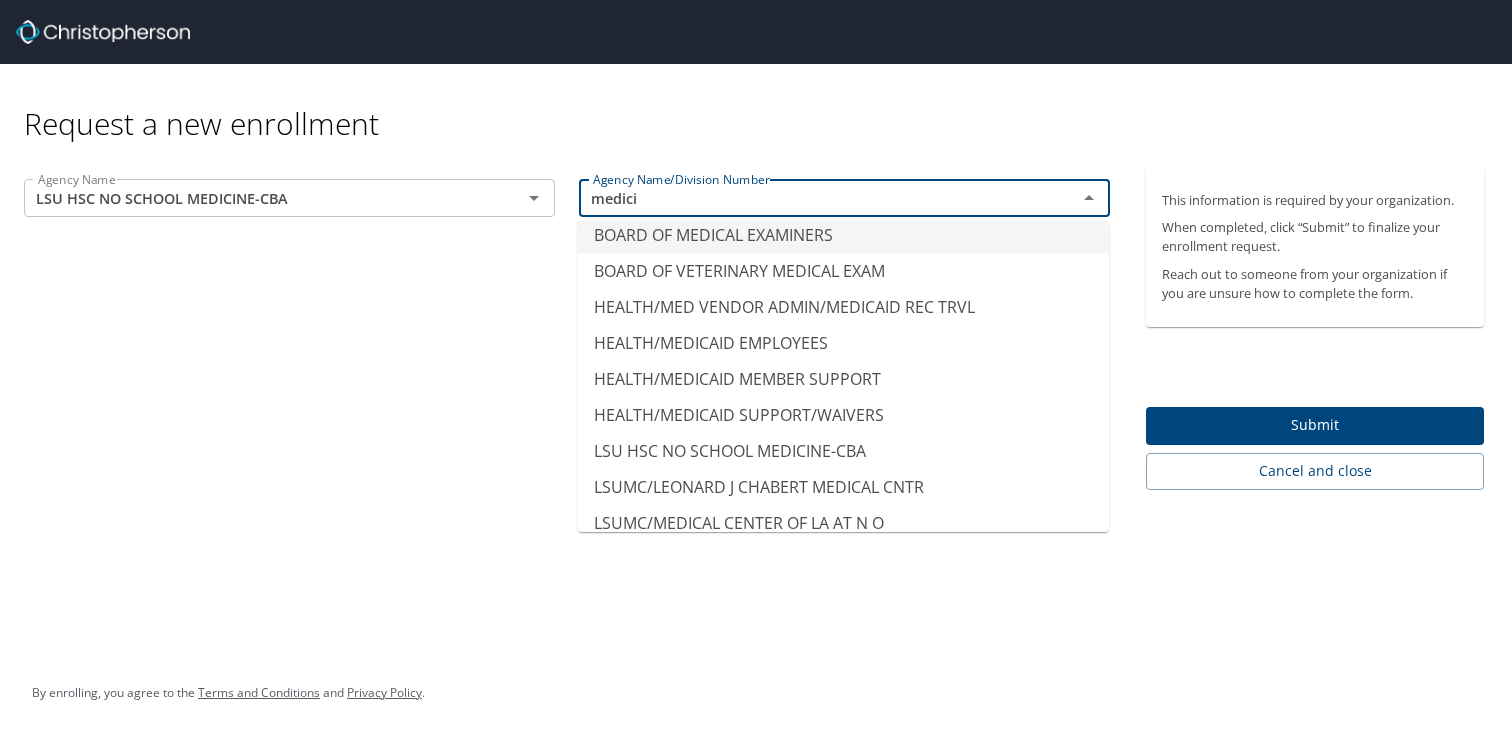 scroll, scrollTop: 0, scrollLeft: 0, axis: both 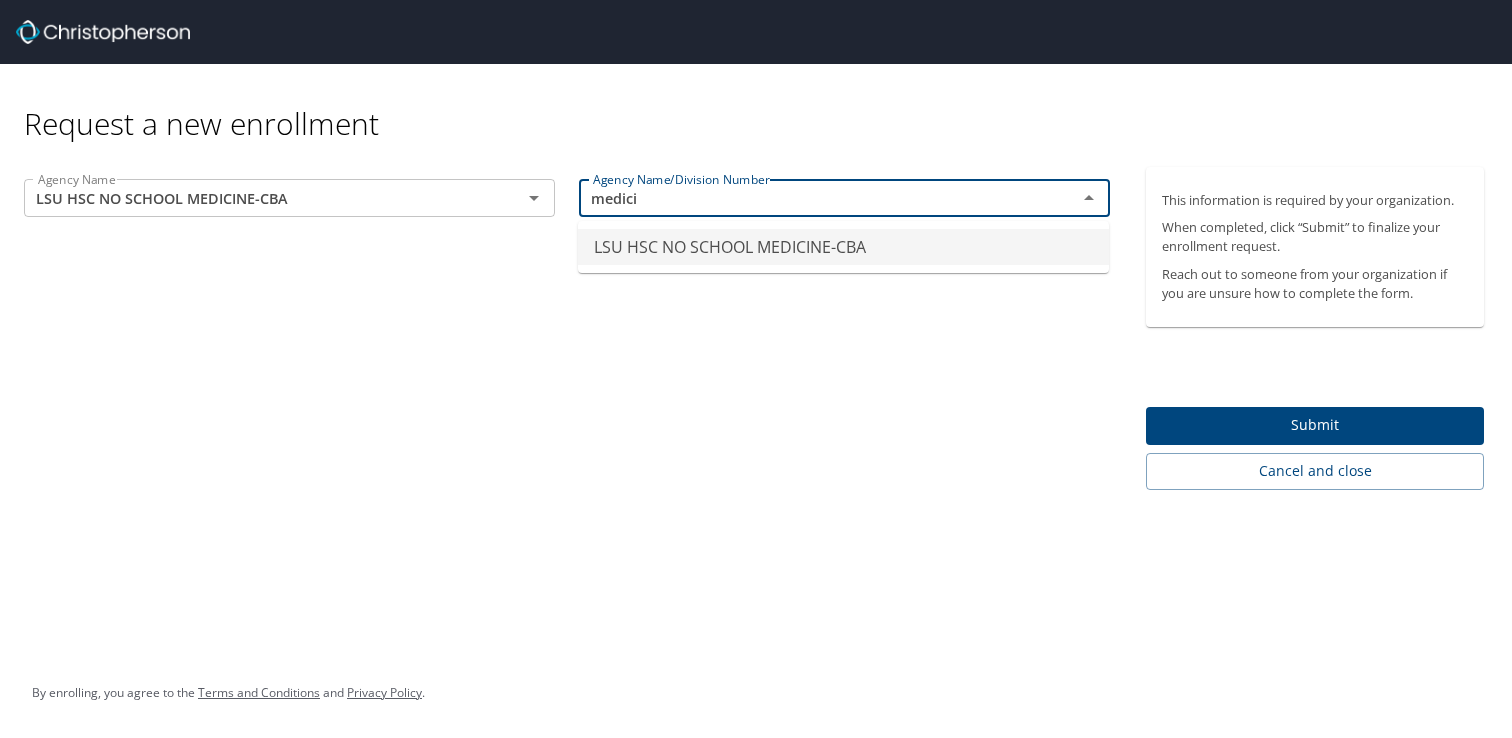 click on "LSU HSC NO SCHOOL MEDICINE-CBA" at bounding box center (843, 247) 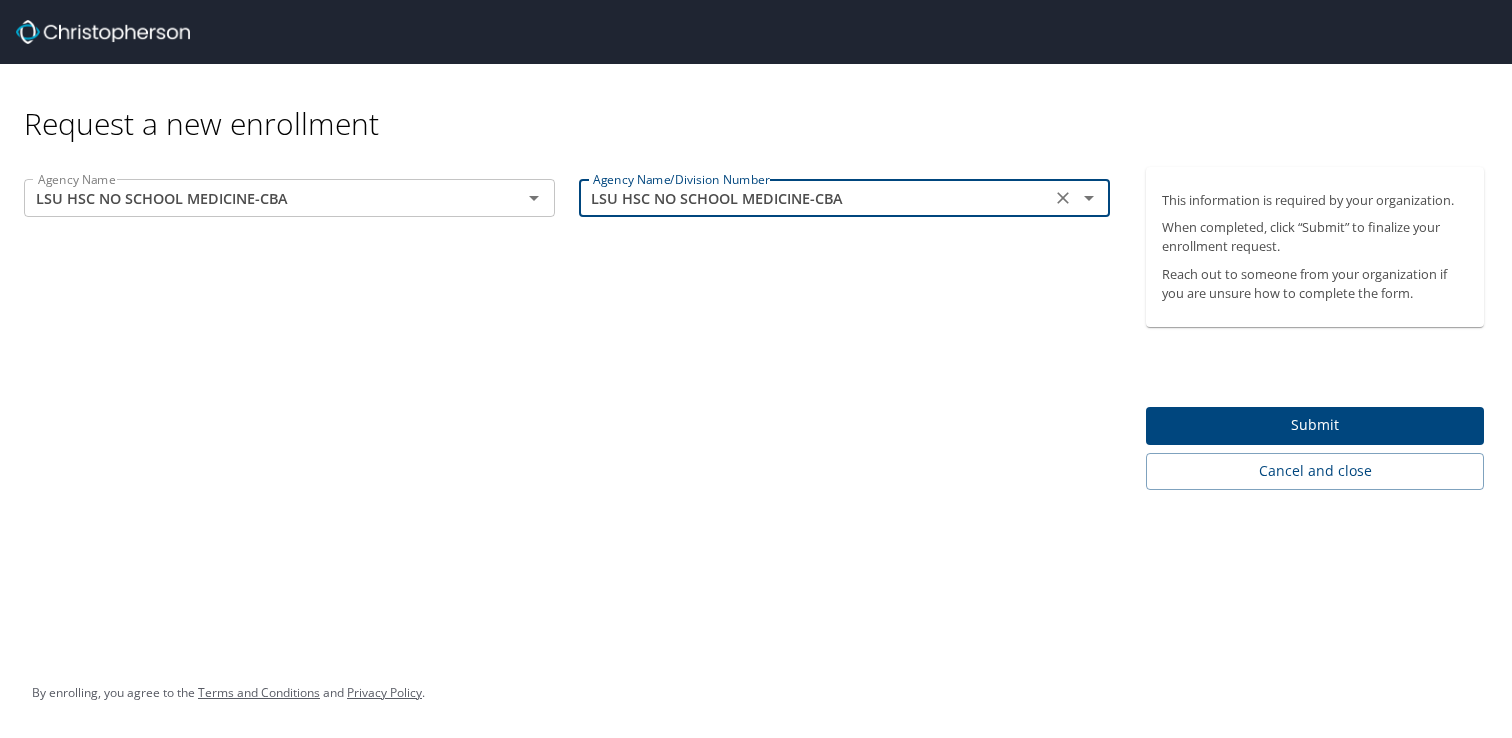 type on "LSU HSC NO SCHOOL MEDICINE-CBA" 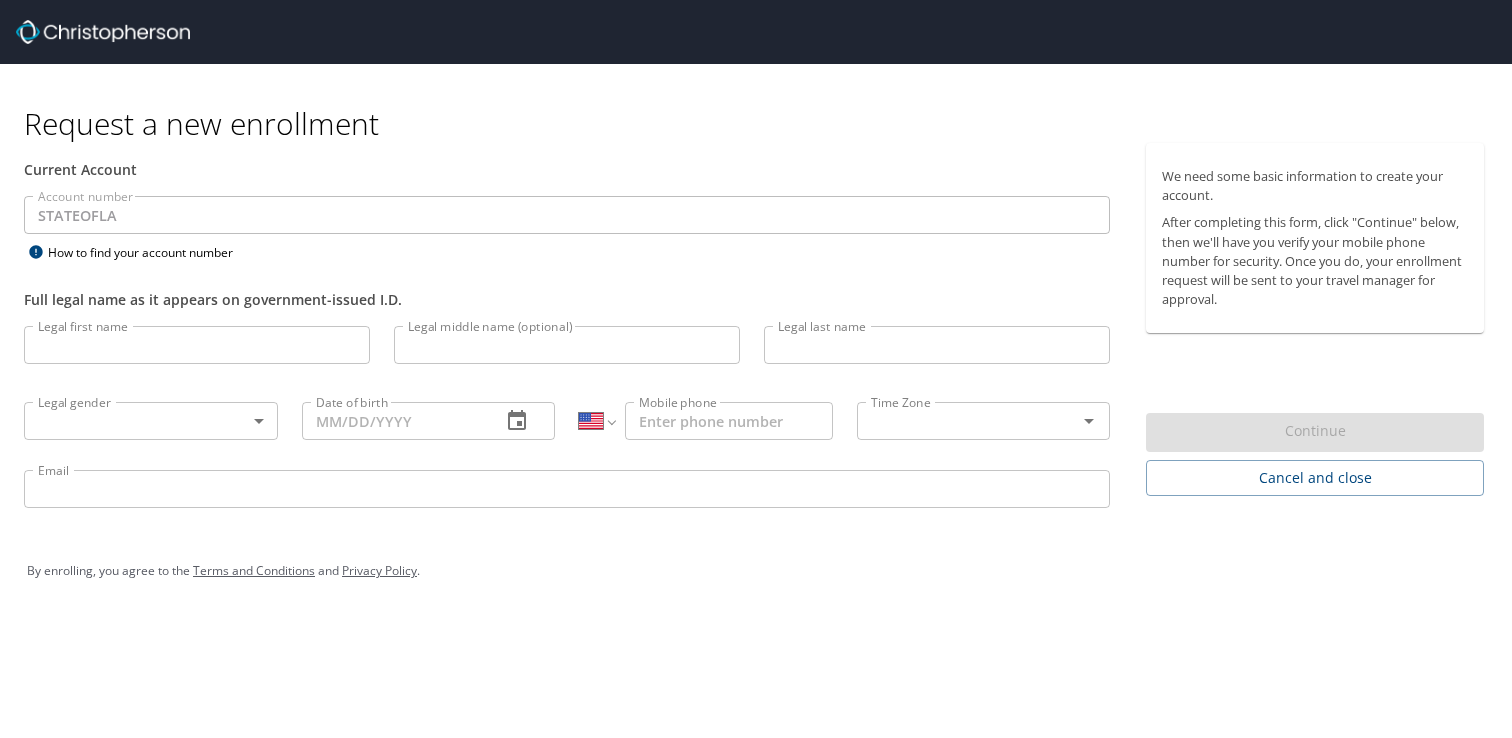select on "US" 